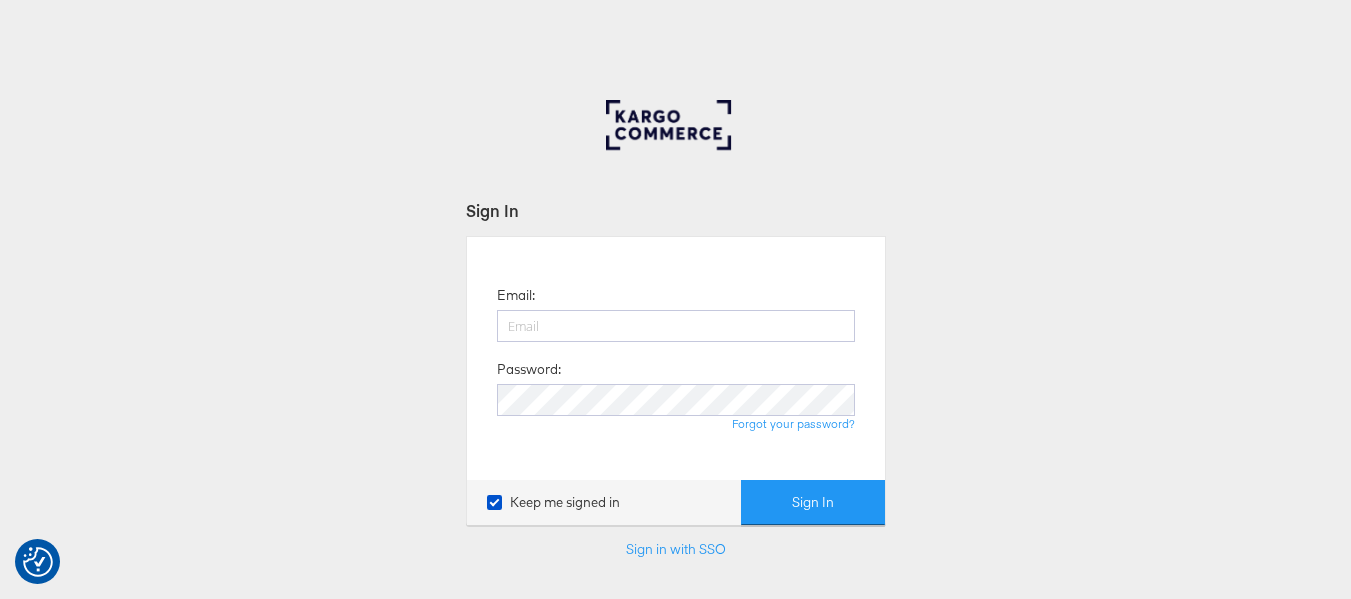 scroll, scrollTop: 0, scrollLeft: 0, axis: both 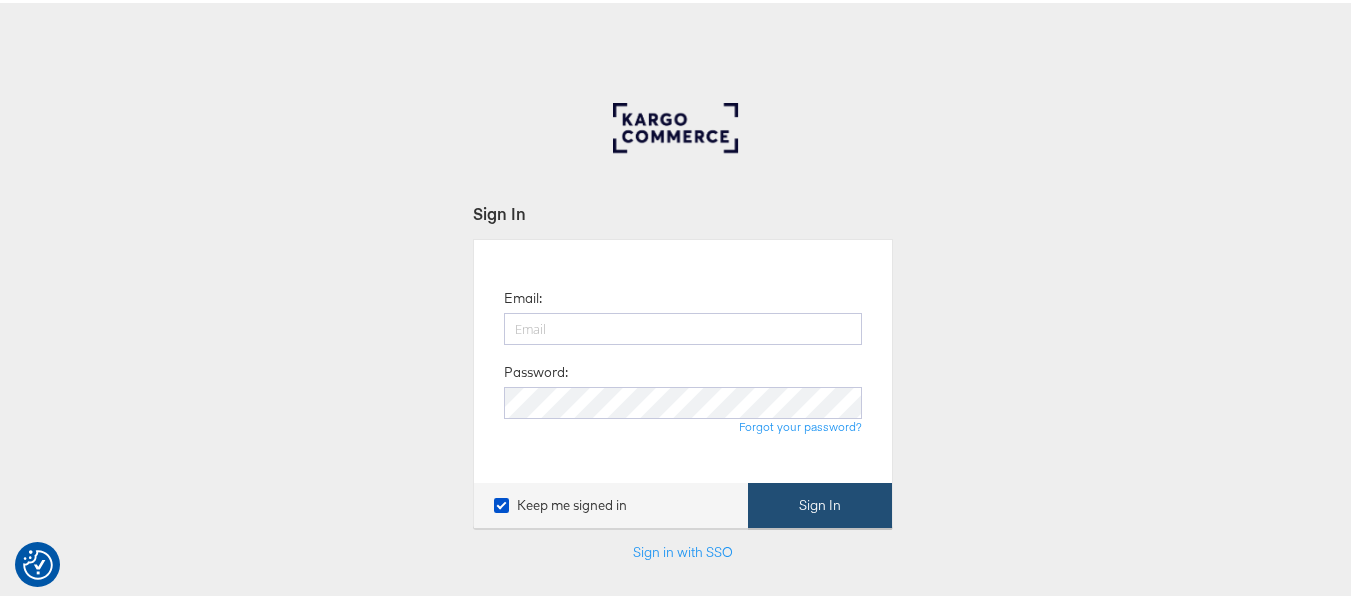 type on "[USERNAME]@[DOMAIN]" 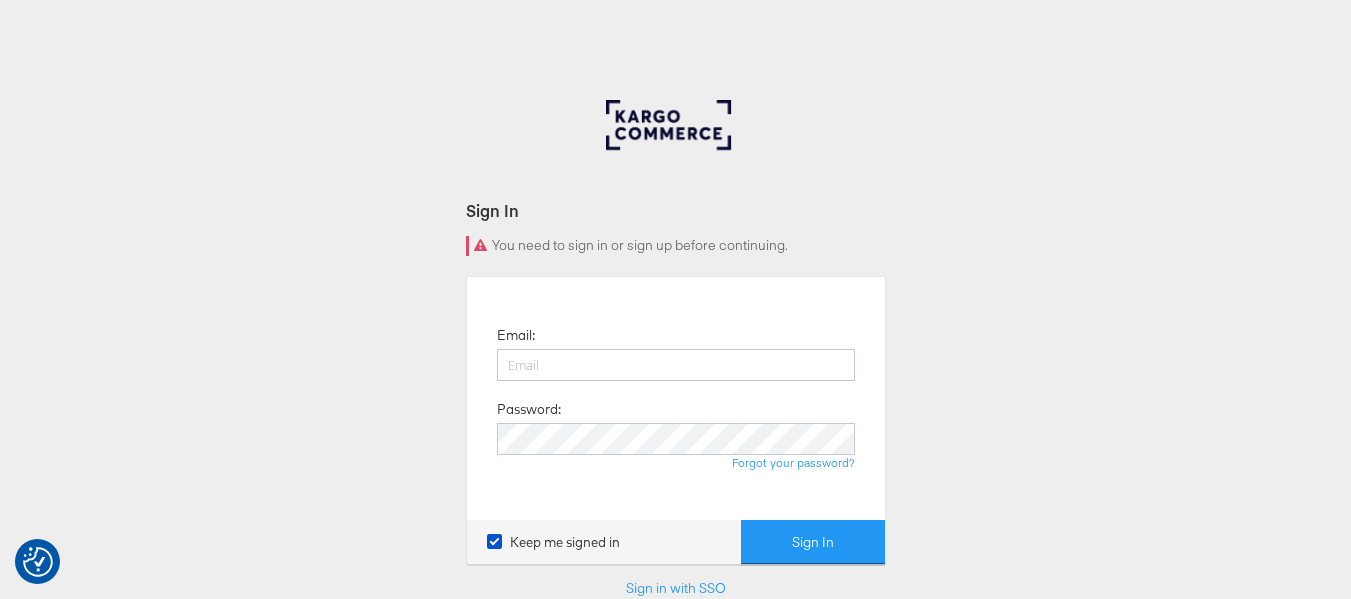 scroll, scrollTop: 0, scrollLeft: 0, axis: both 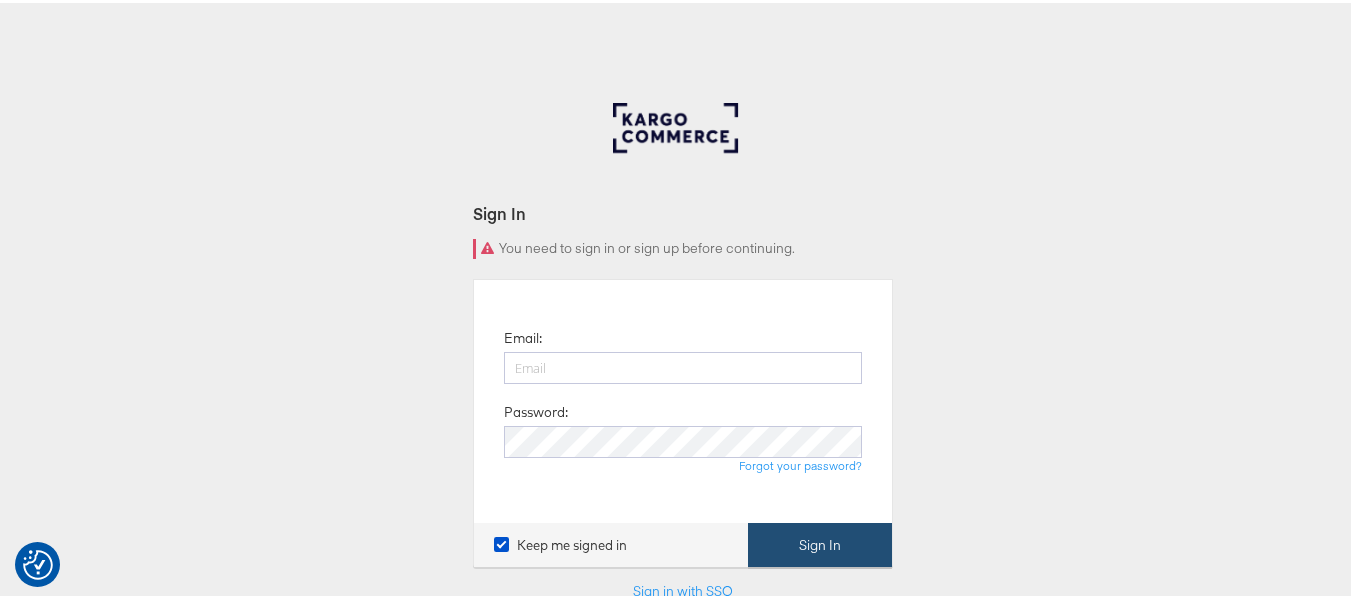 type on "[USERNAME]@example.com" 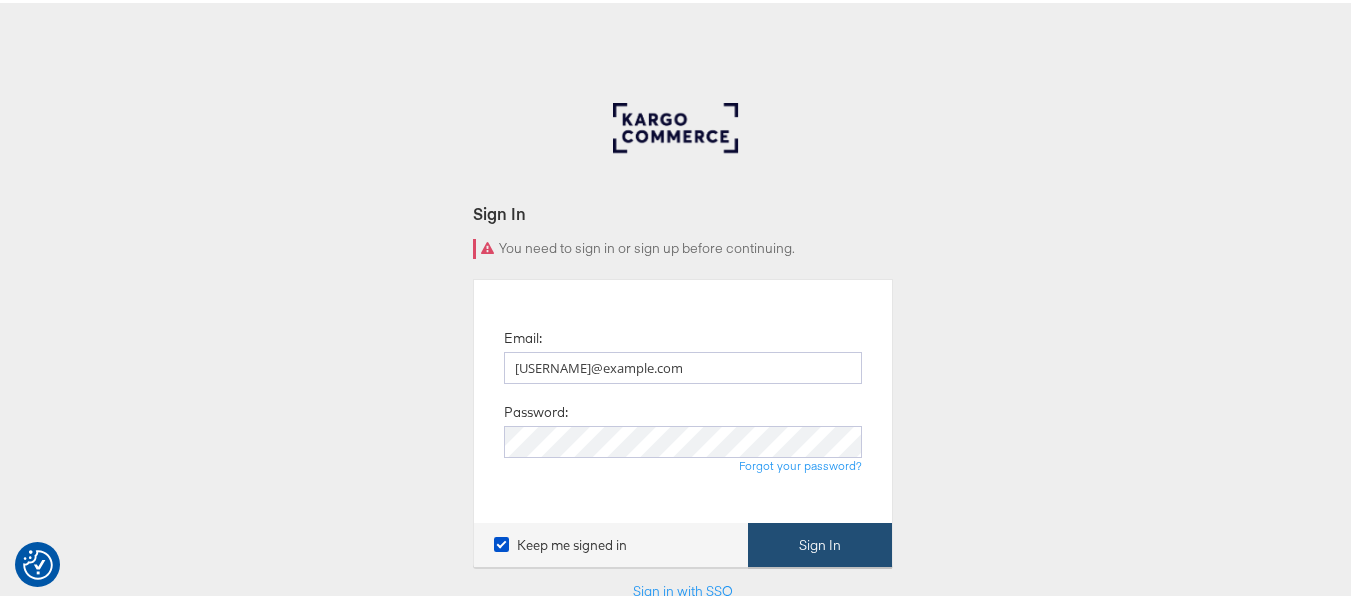 click on "Sign In" at bounding box center [820, 542] 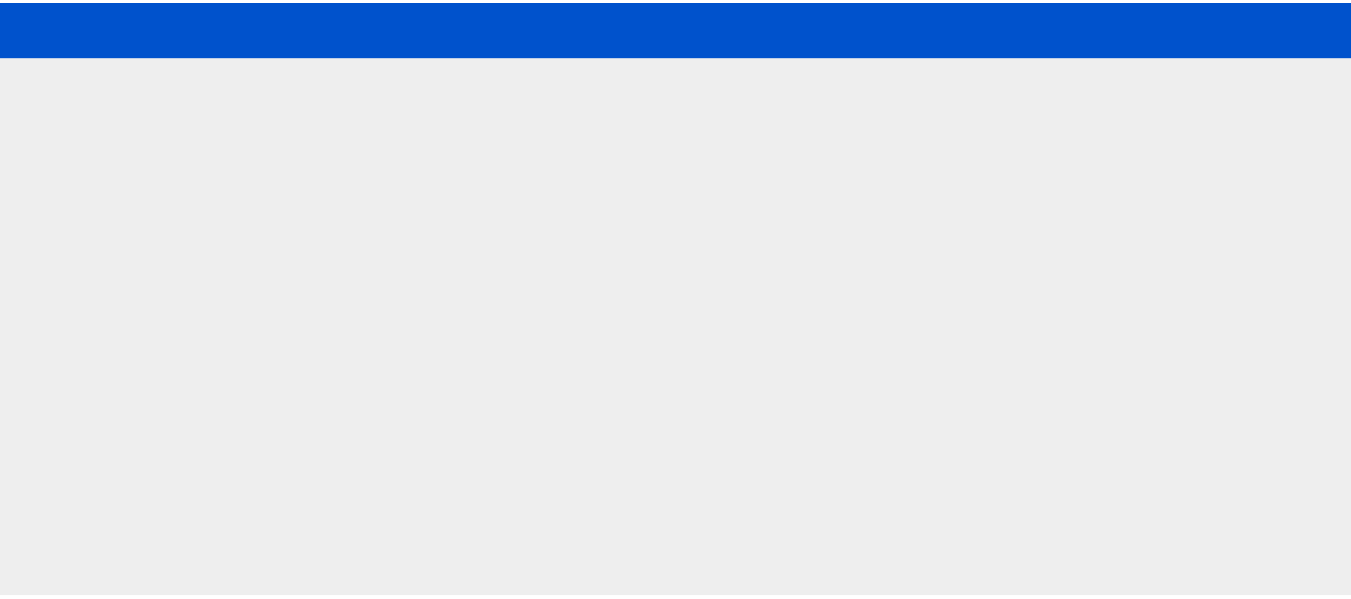 scroll, scrollTop: 0, scrollLeft: 0, axis: both 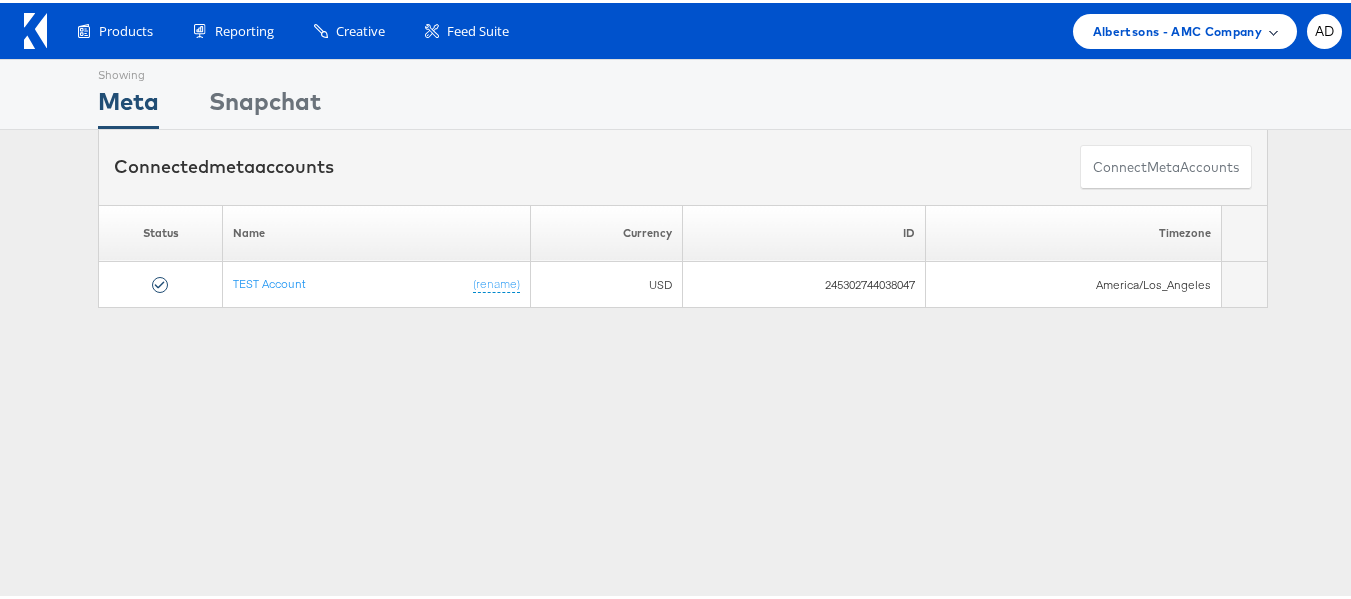 click on "Albertsons - AMC Company" at bounding box center [1177, 28] 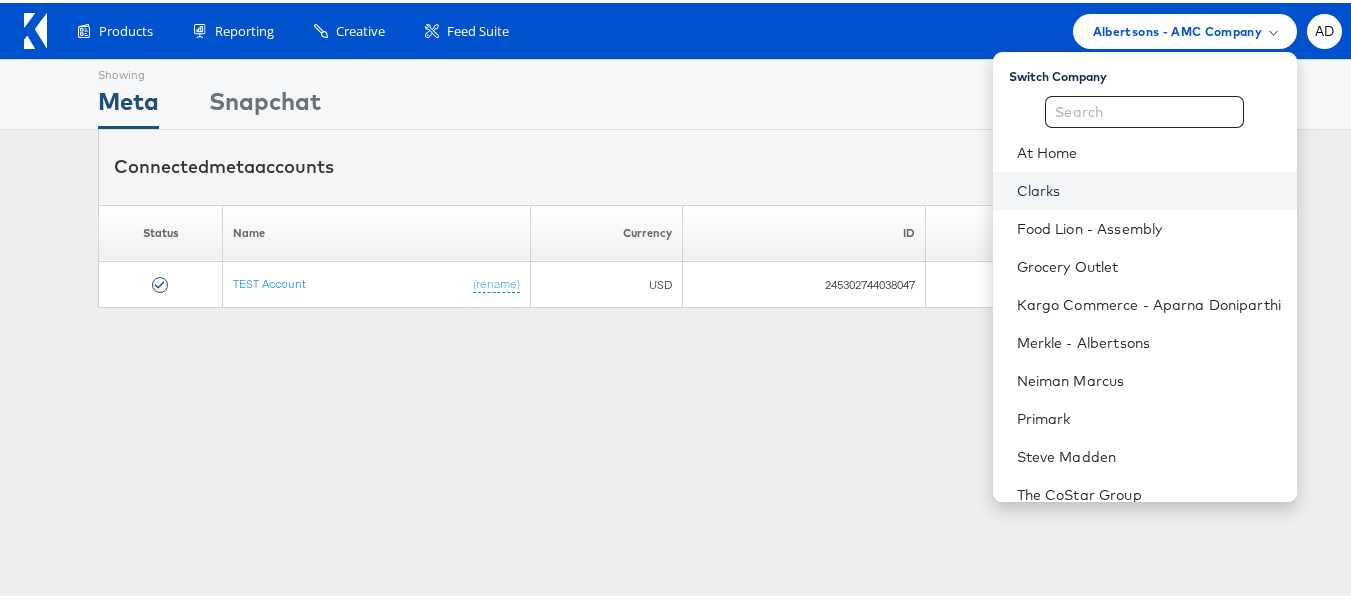 click on "Clarks" at bounding box center [1149, 188] 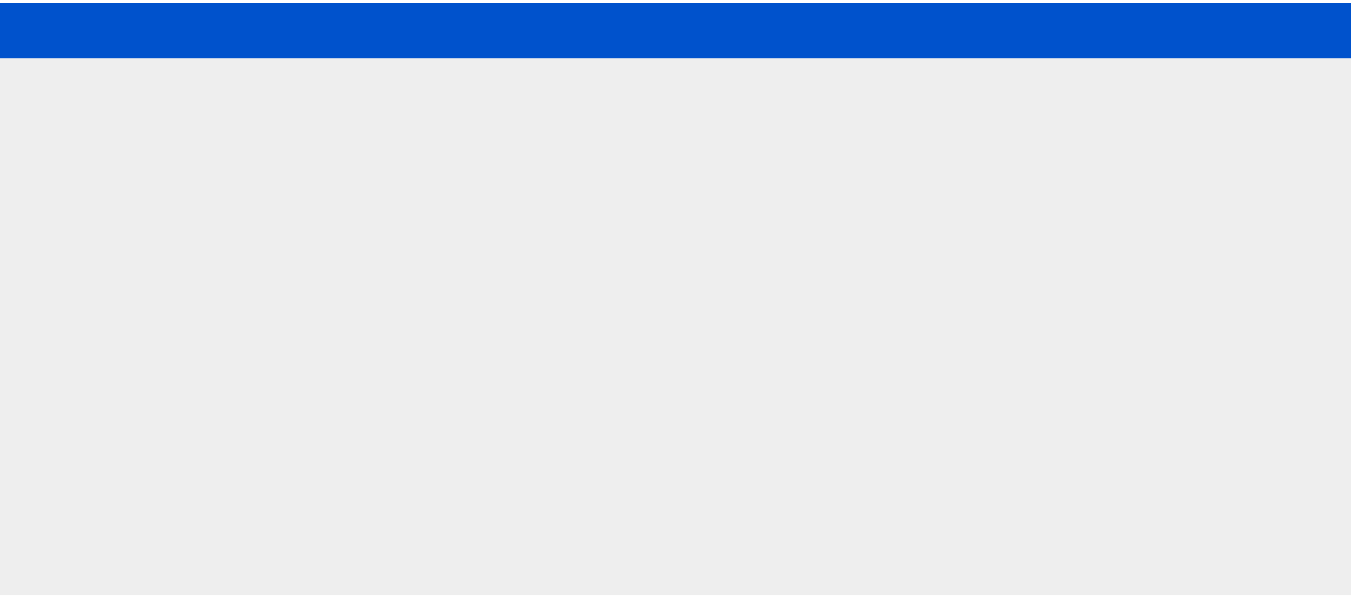scroll, scrollTop: 0, scrollLeft: 0, axis: both 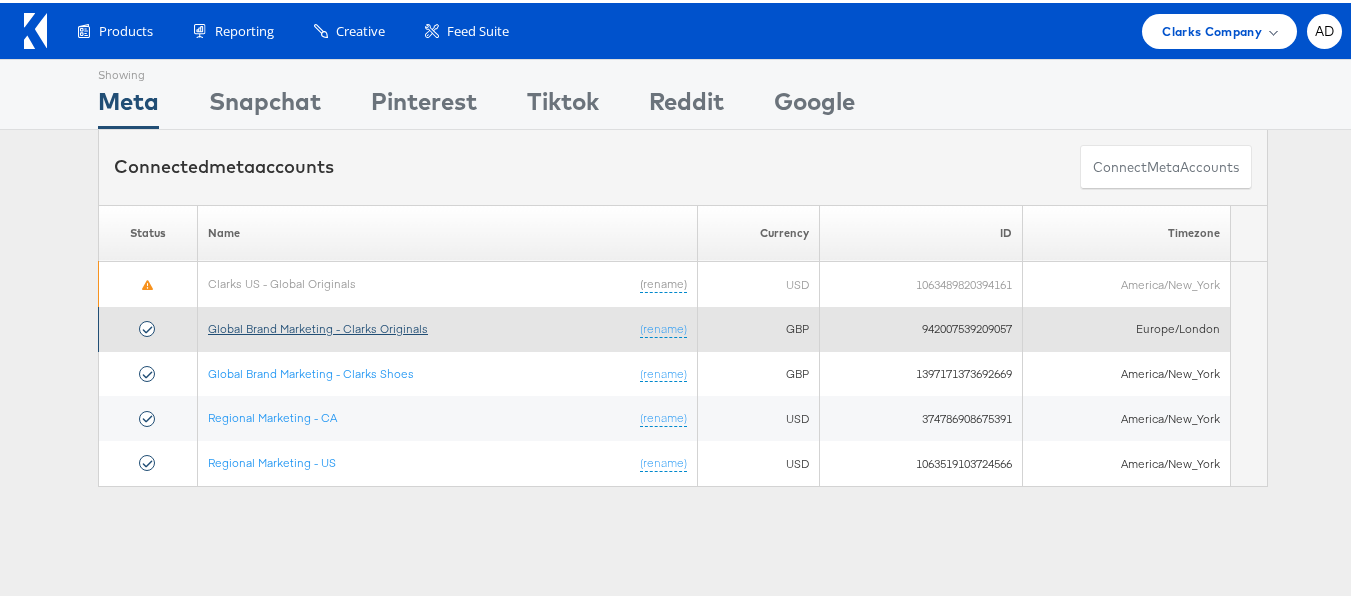 click on "Global Brand Marketing - Clarks Originals" at bounding box center (318, 325) 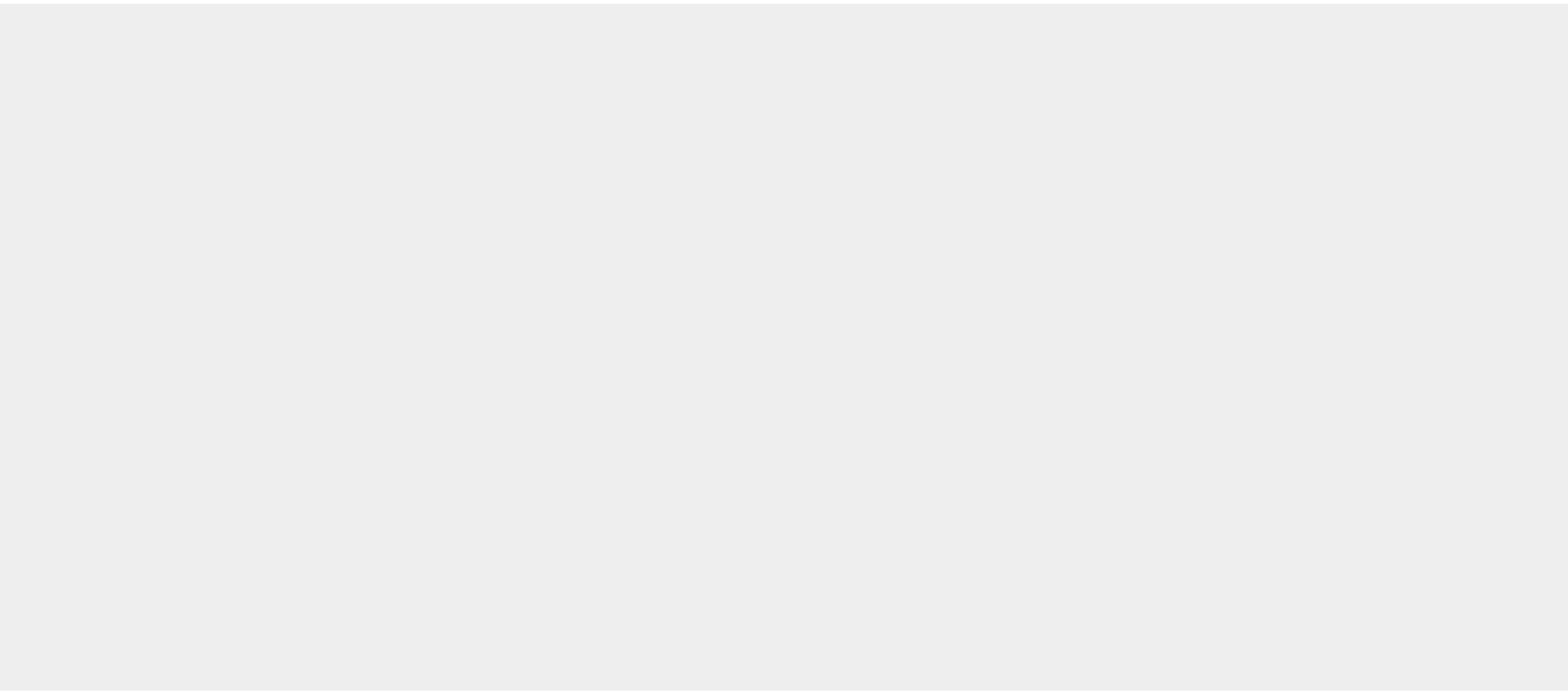 scroll, scrollTop: 0, scrollLeft: 0, axis: both 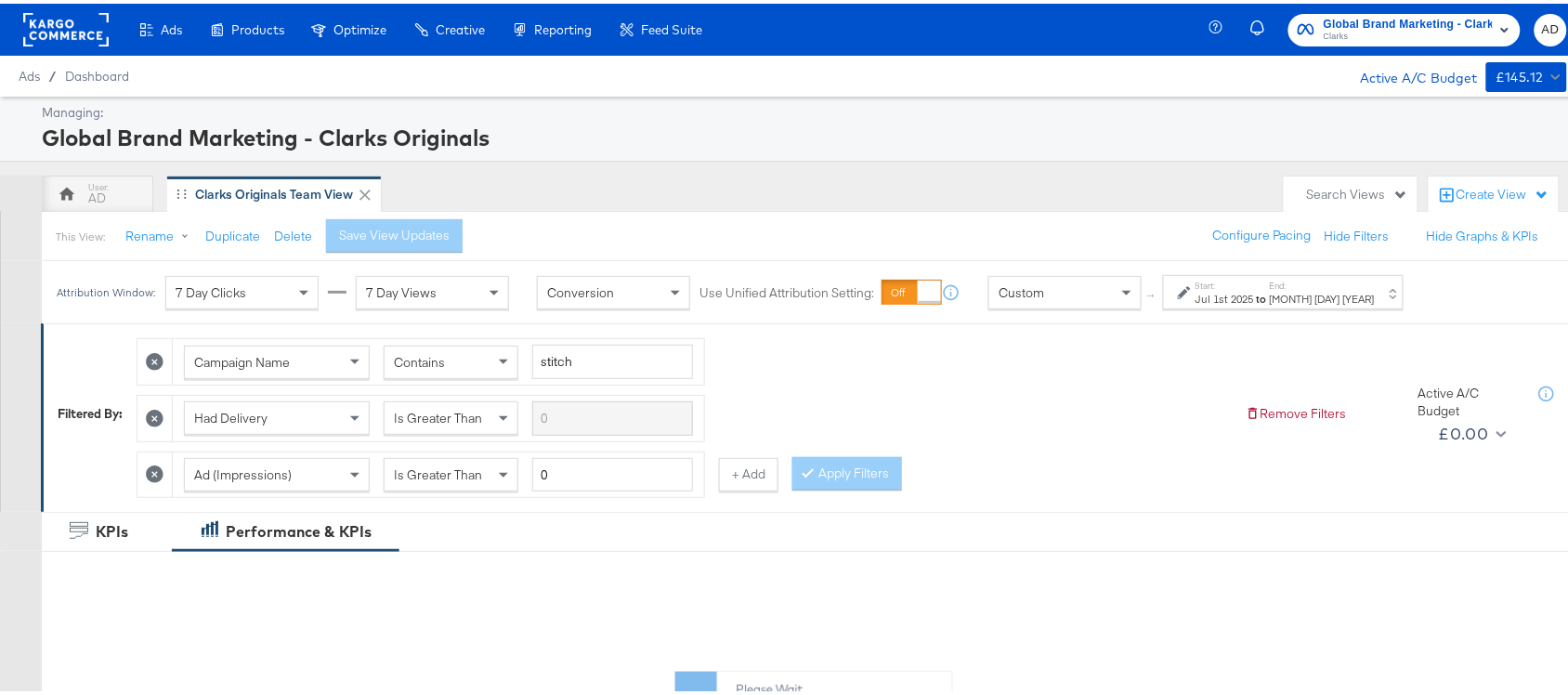 click on "to" at bounding box center (1261, 295) 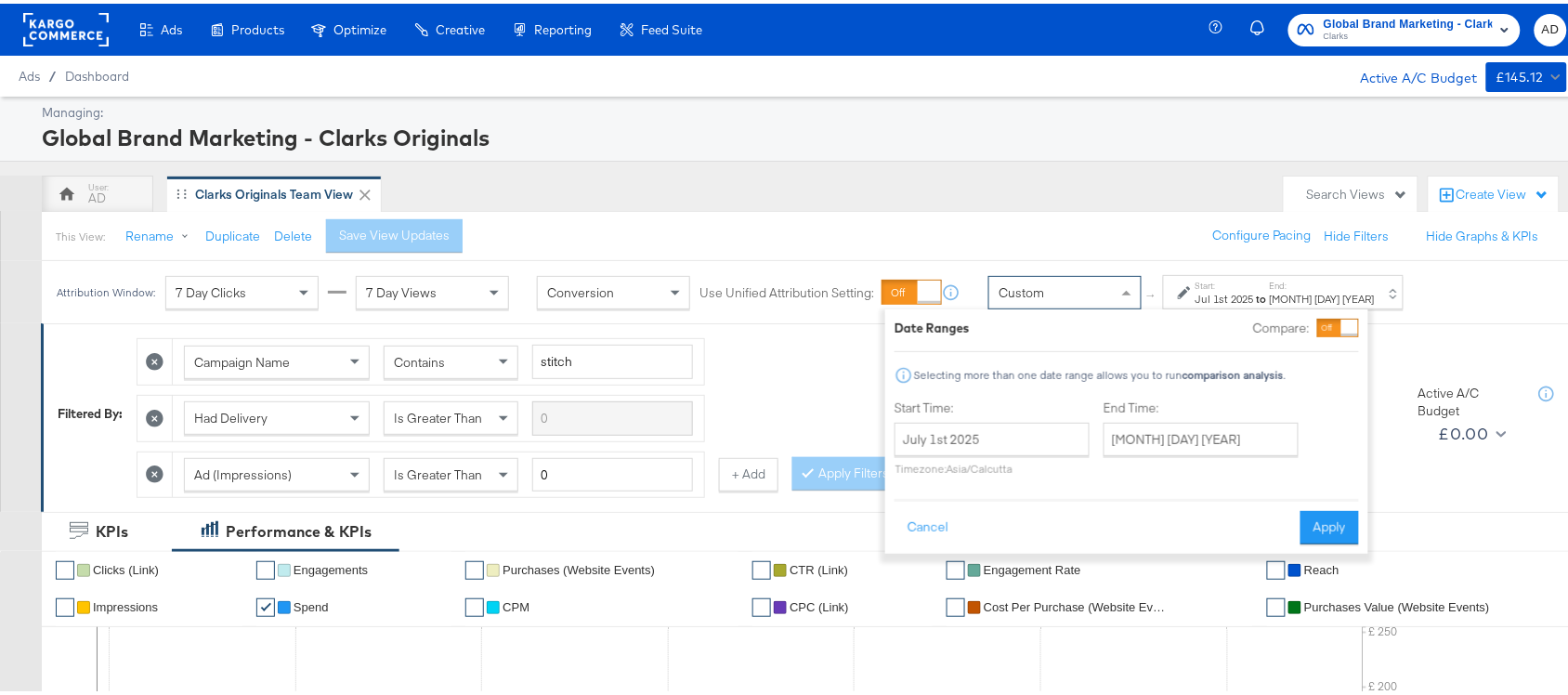 click on "Custom" at bounding box center (1065, 289) 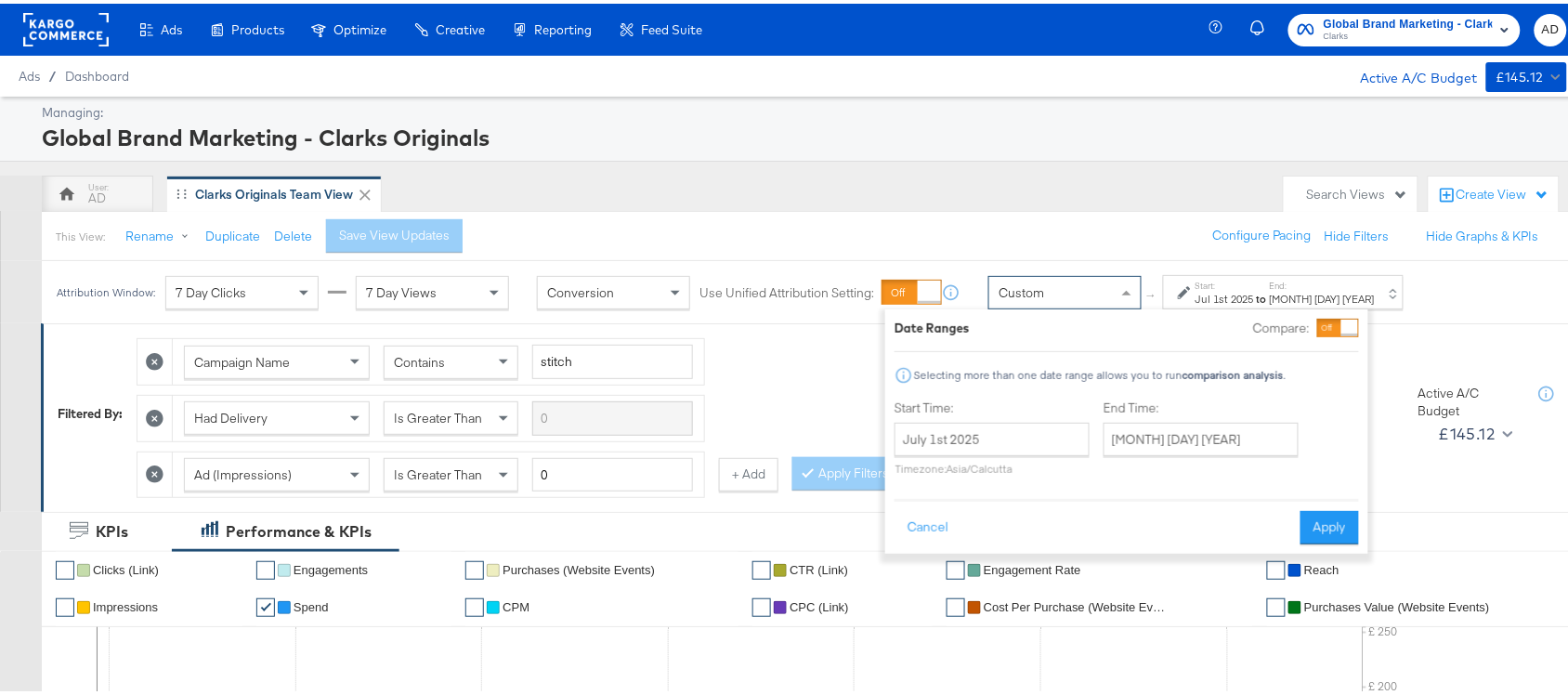 click on "Custom" at bounding box center (1065, 289) 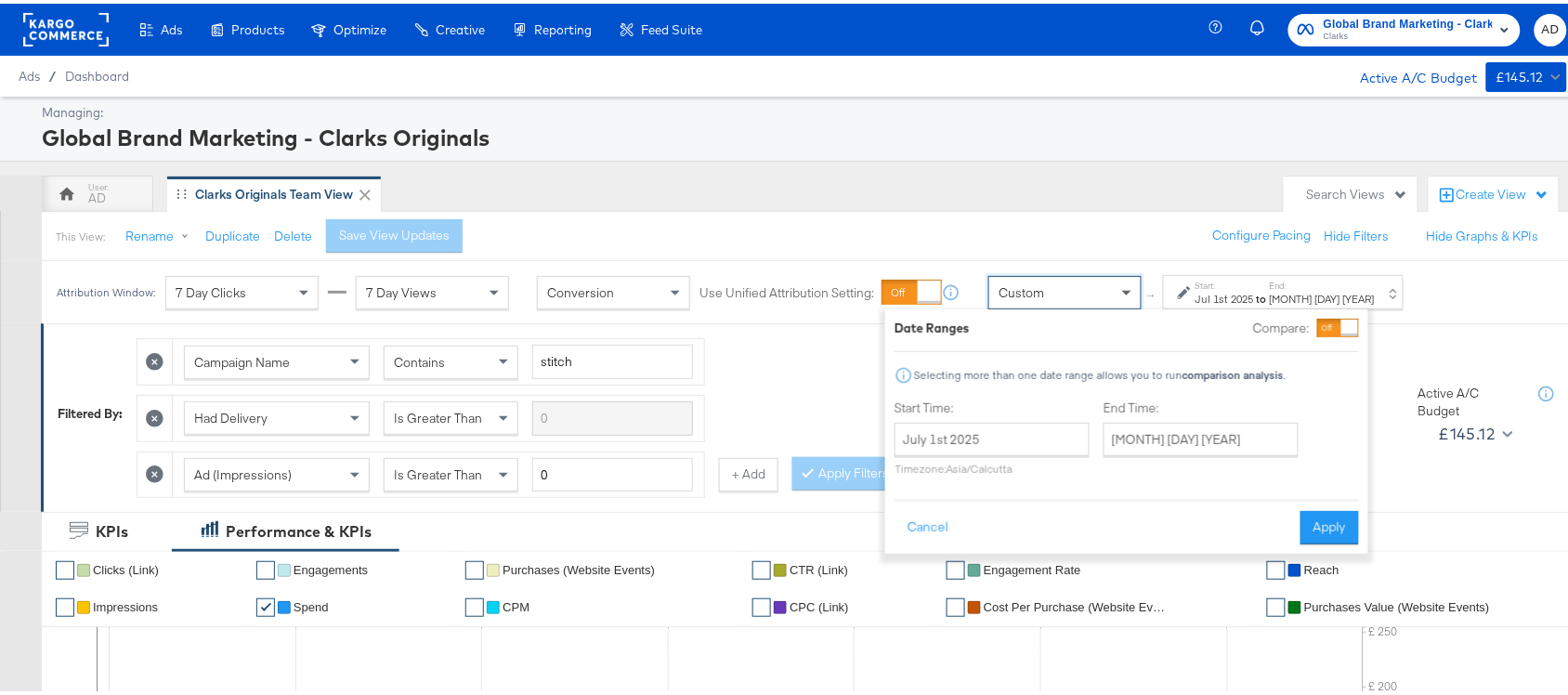 click at bounding box center [1127, 290] 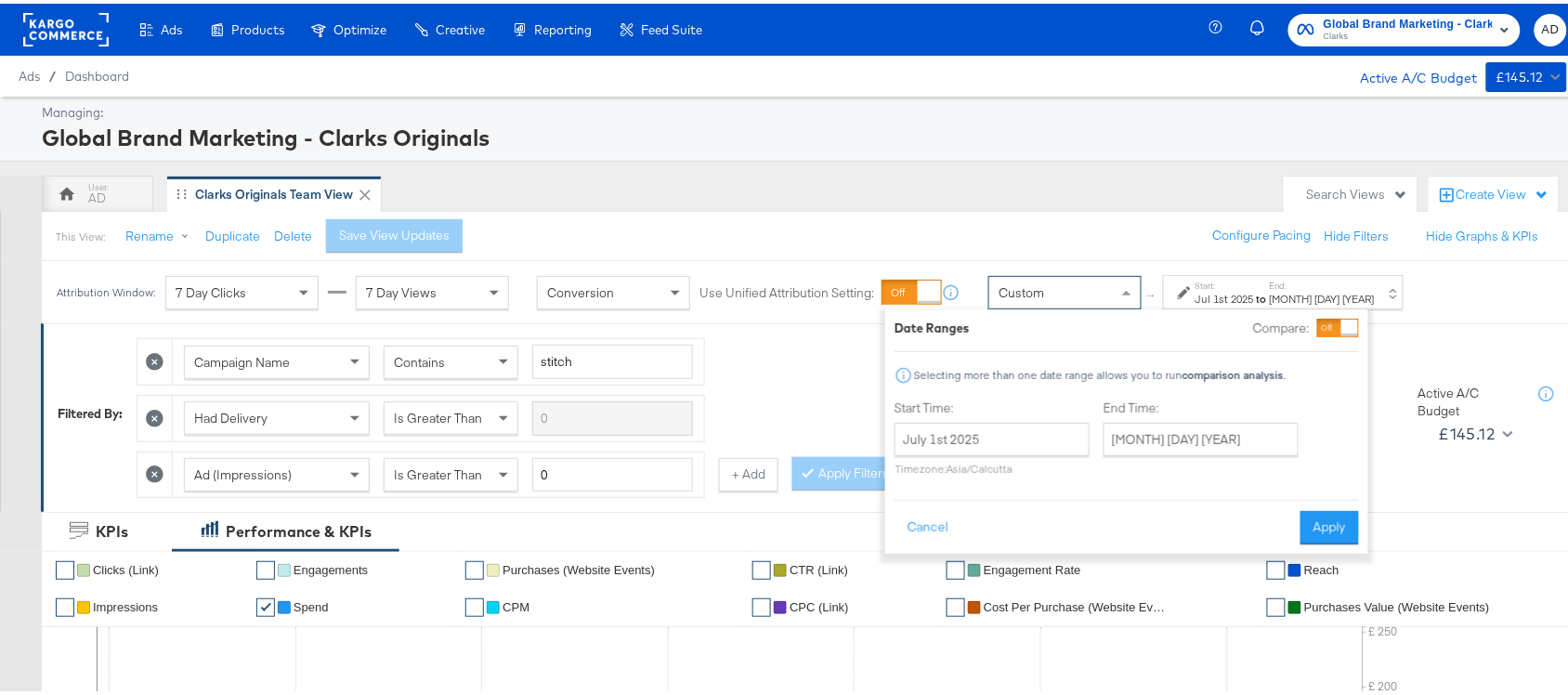 click at bounding box center [1127, 289] 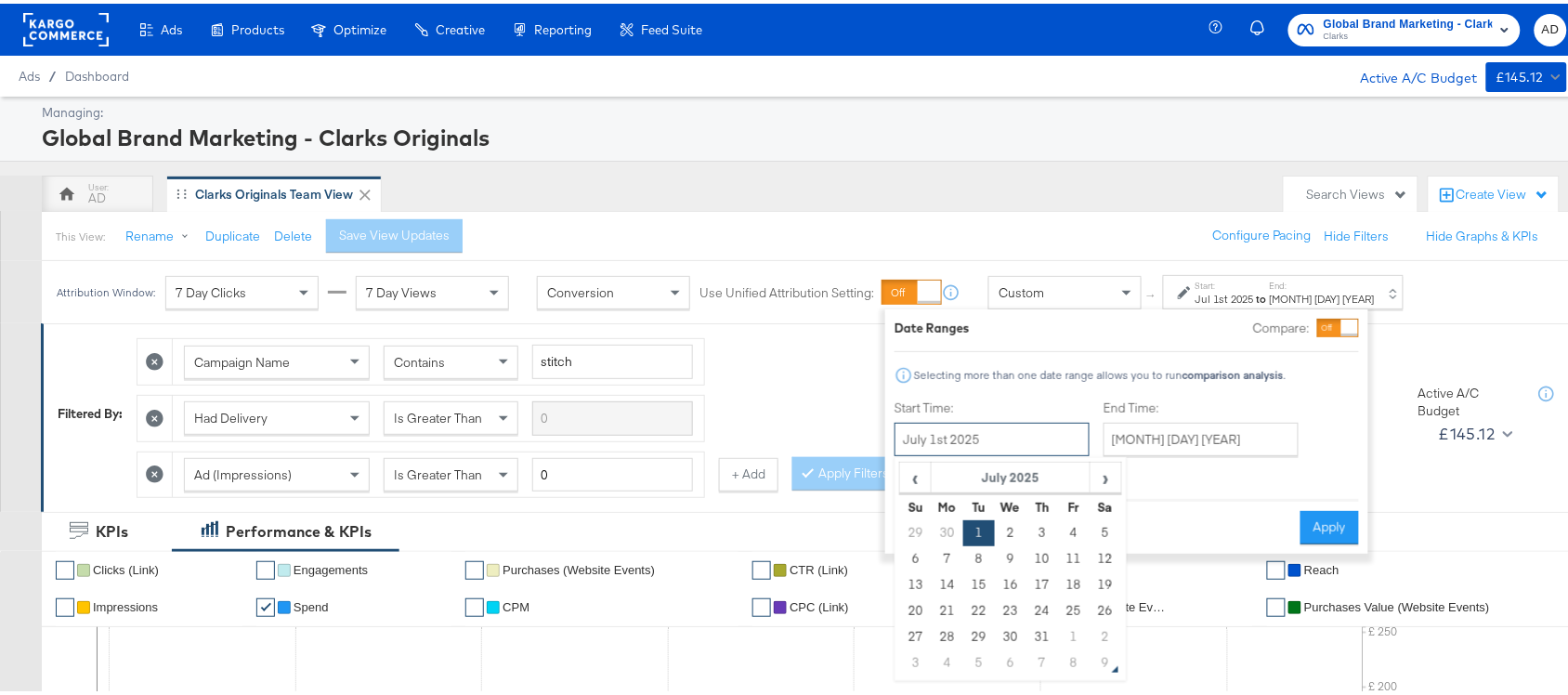 click on "July 1st 2025" at bounding box center [992, 436] 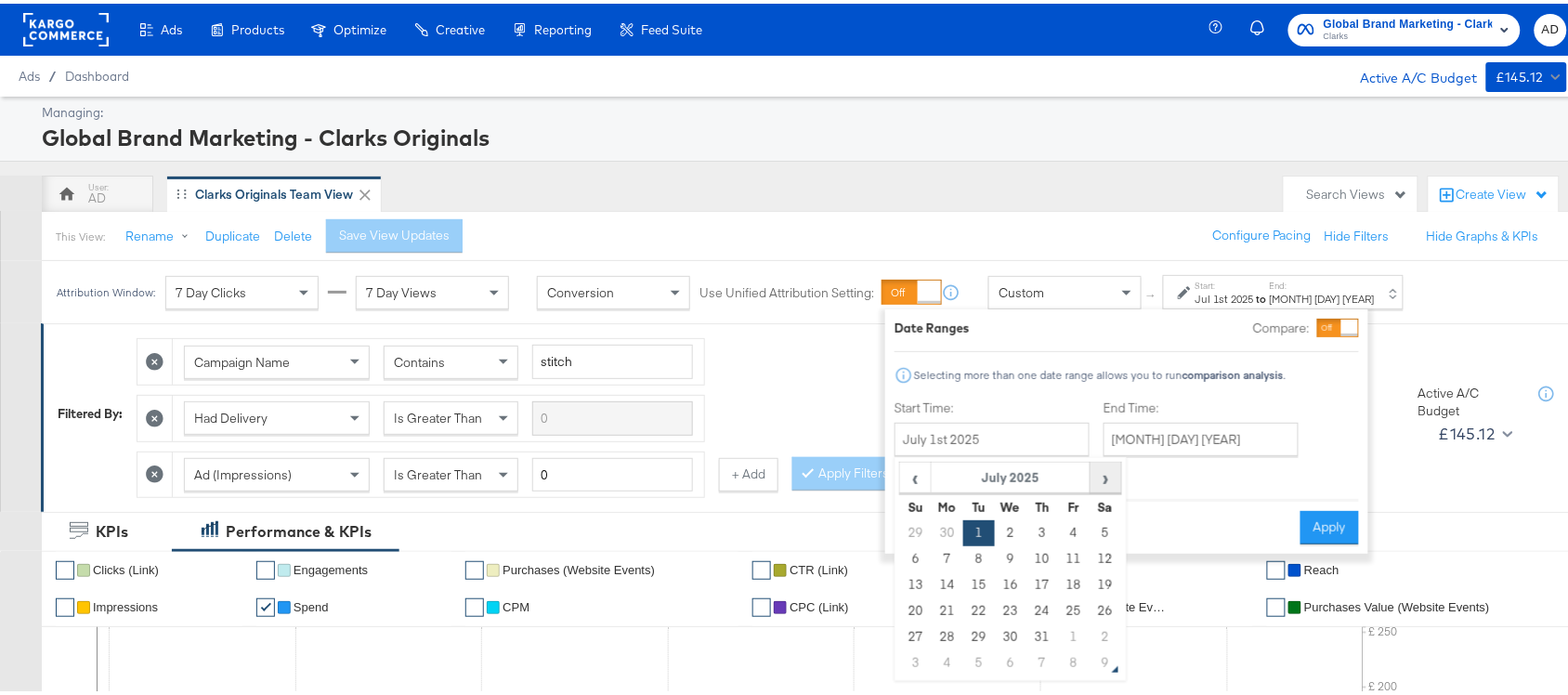 click on "›" at bounding box center (1105, 474) 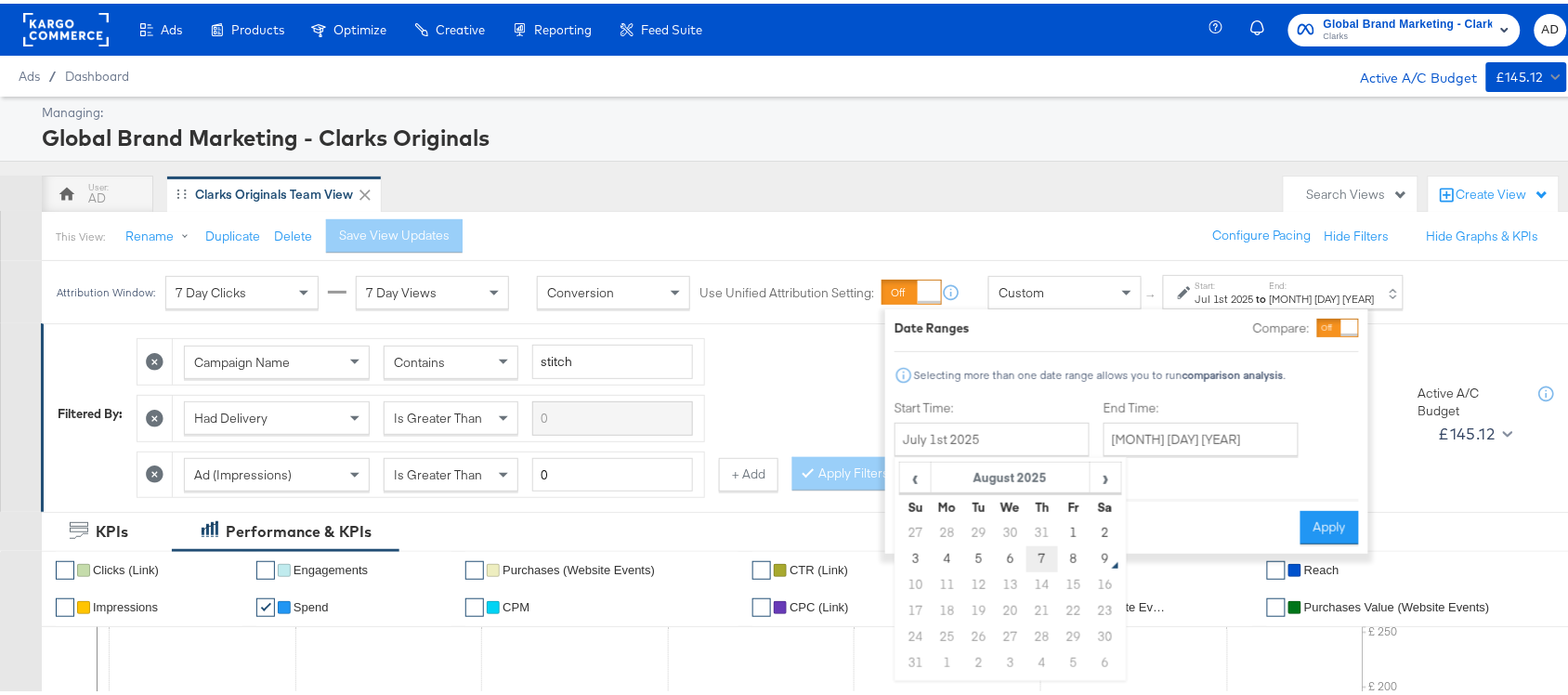 click on "7" at bounding box center (1042, 556) 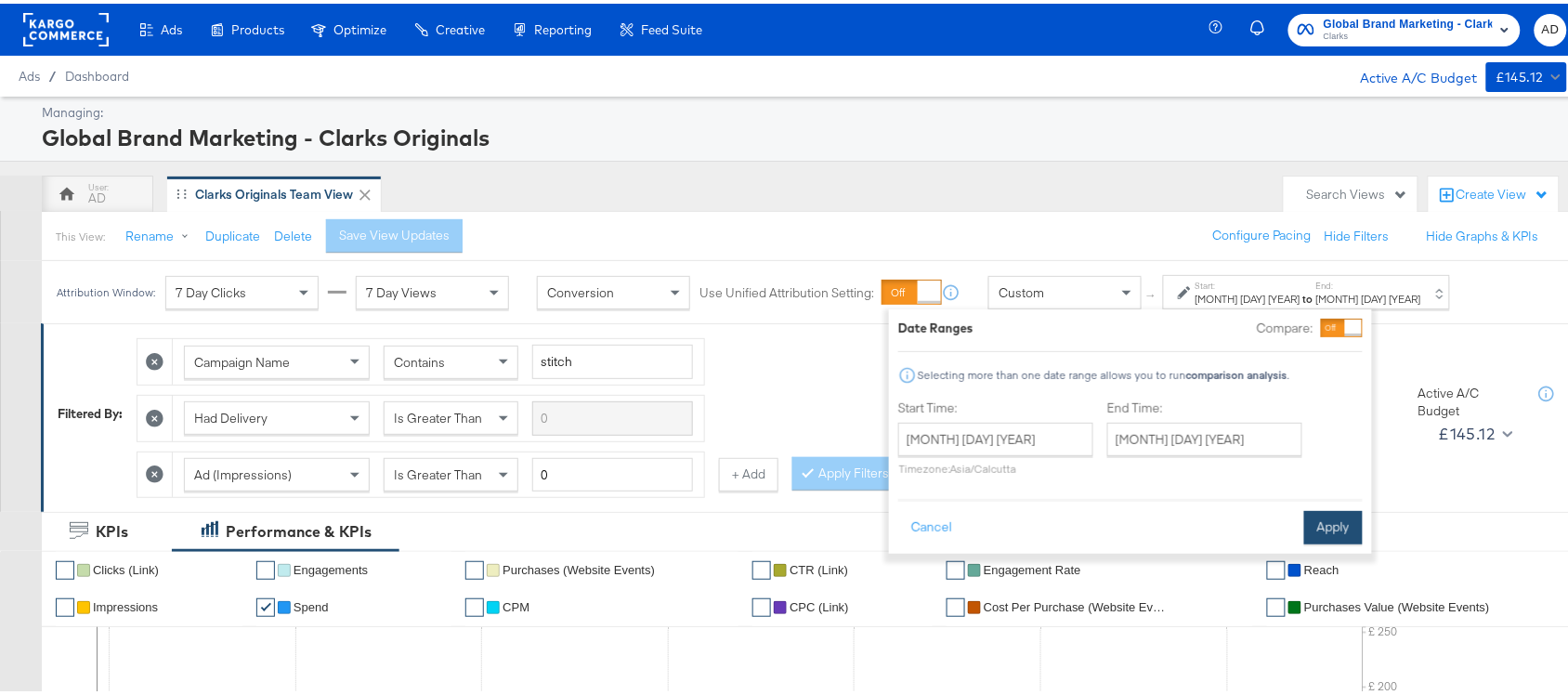 click on "Cancel Apply" at bounding box center [1130, 518] 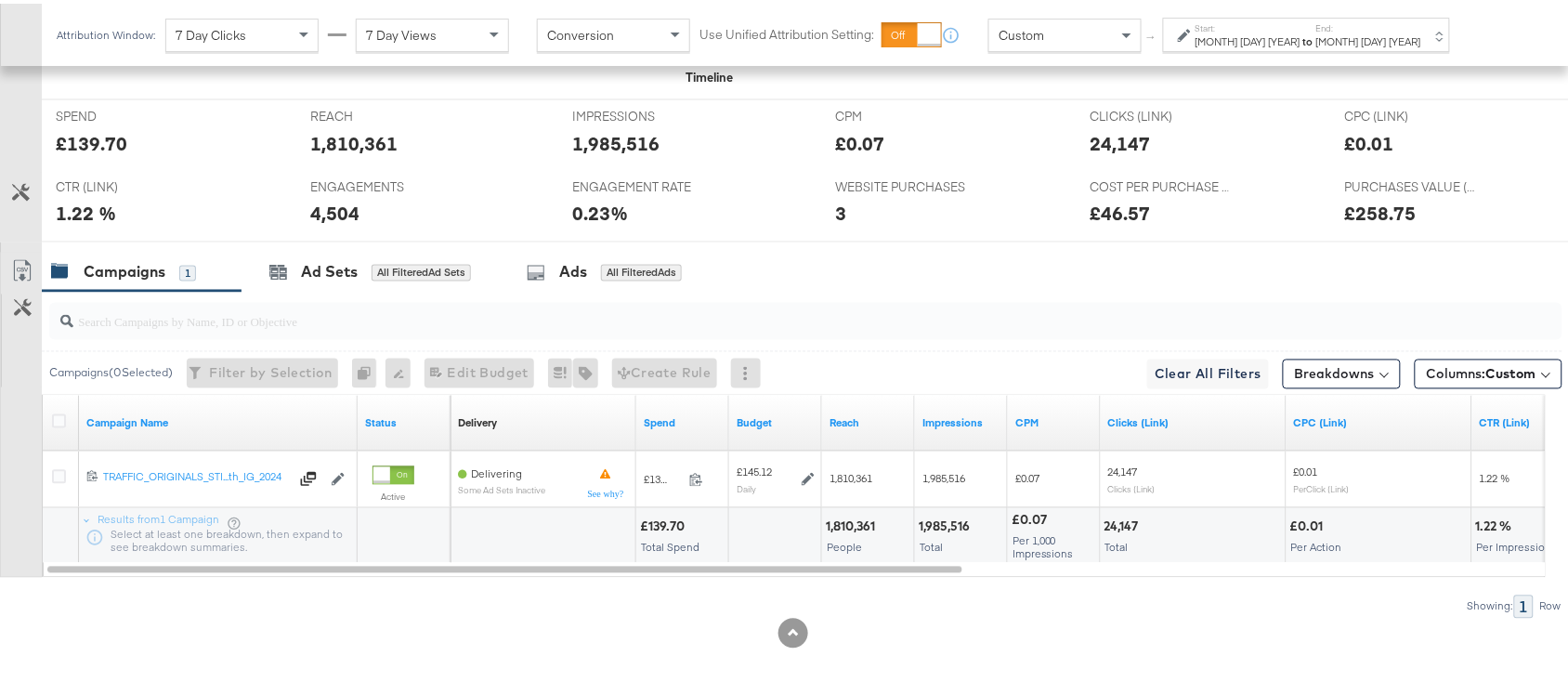scroll, scrollTop: 857, scrollLeft: 0, axis: vertical 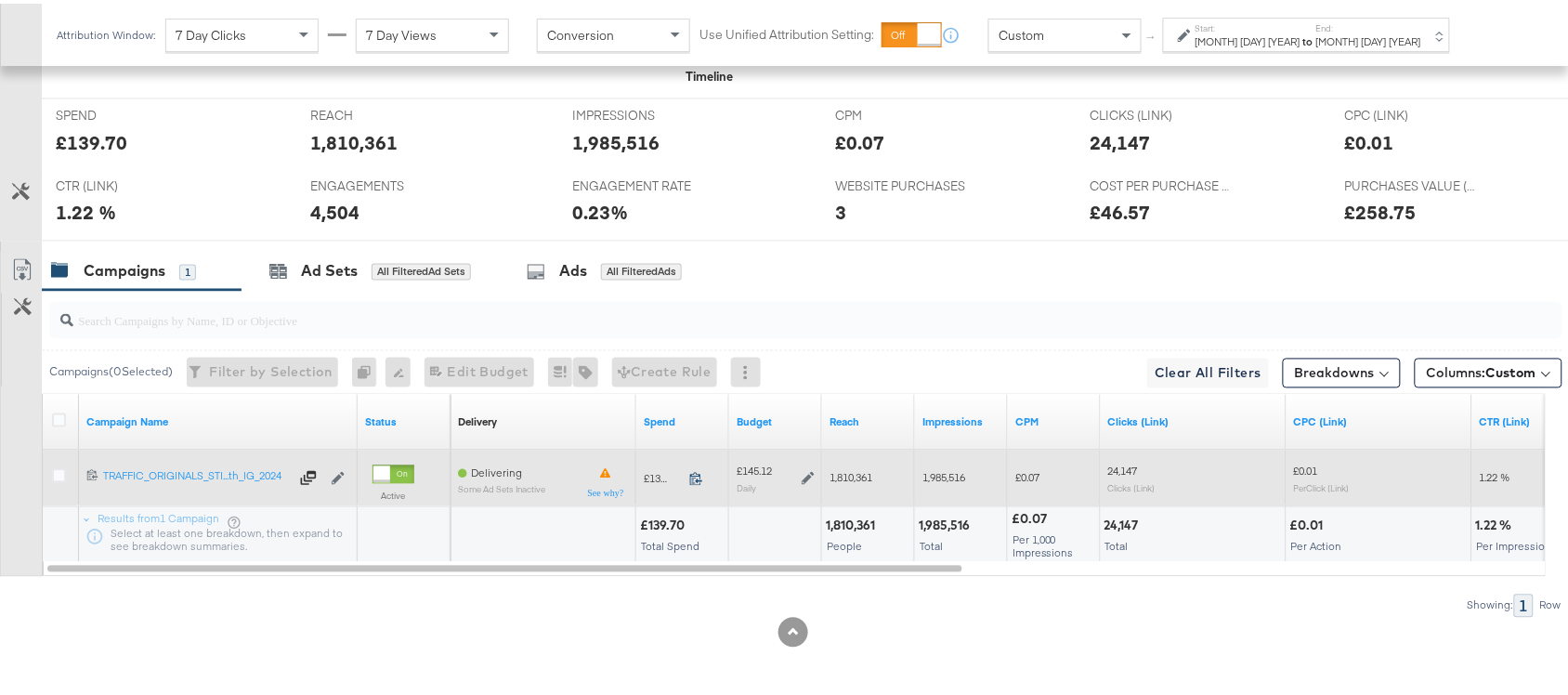 click 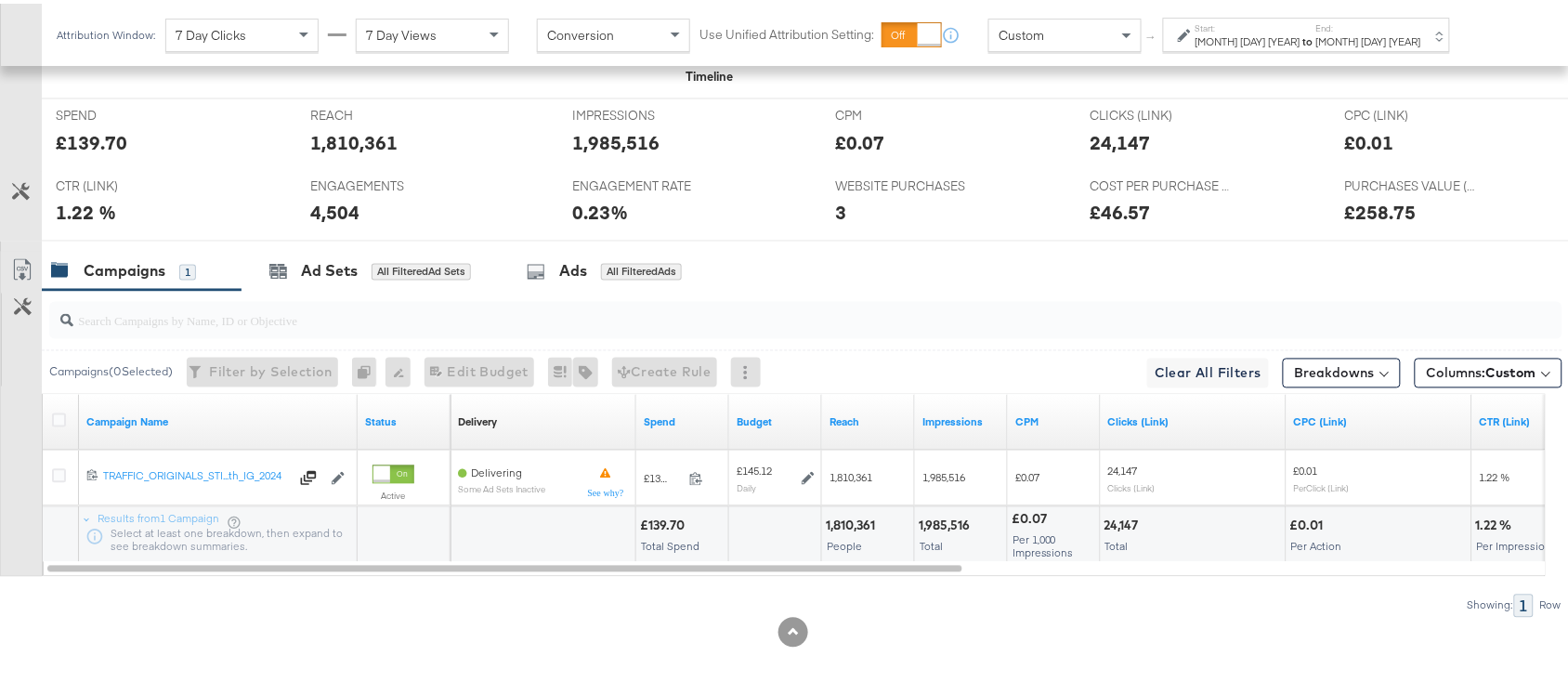 click on "[MONTH] [DAY] [YEAR]" at bounding box center (1368, 38) 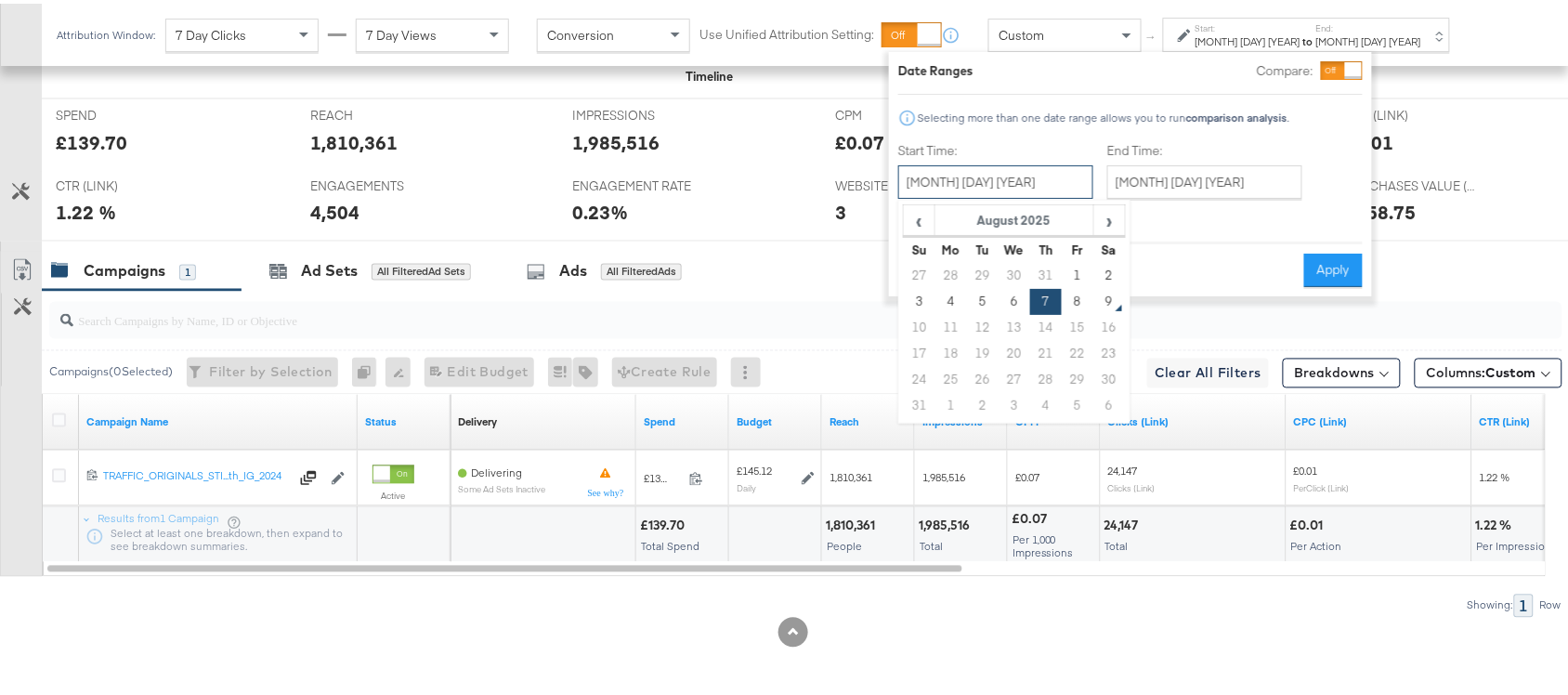 click on "[MONTH] [DAY] [YEAR]" at bounding box center (996, 178) 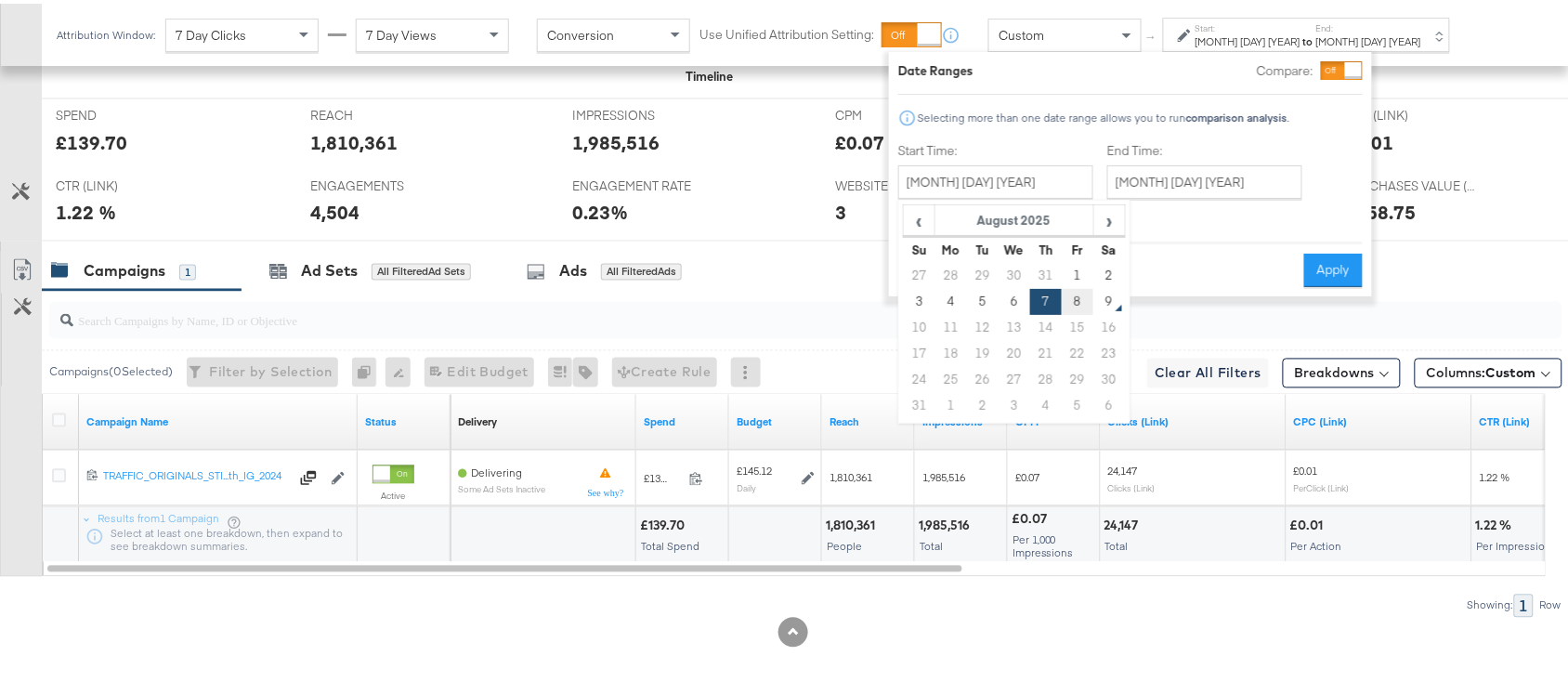 click on "8" at bounding box center [1078, 298] 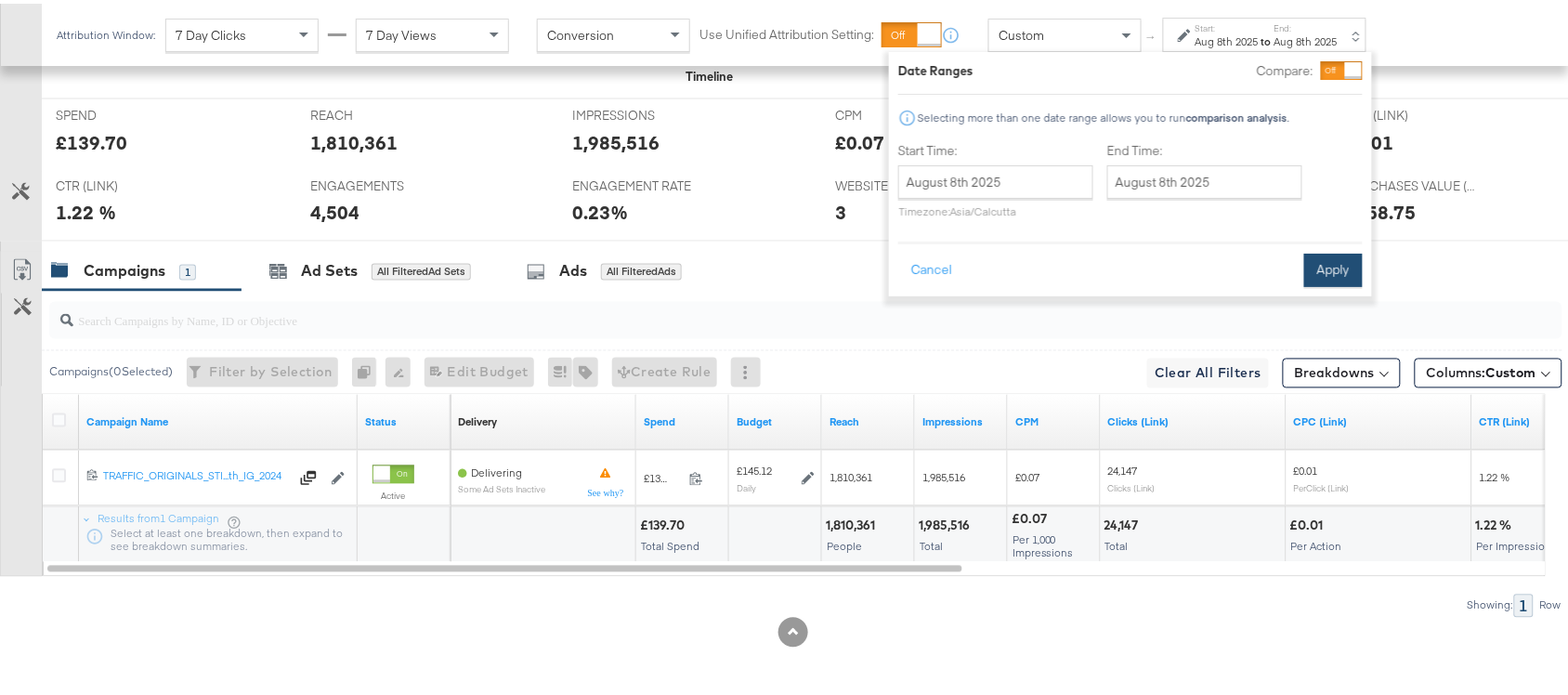 click on "Apply" at bounding box center (1333, 267) 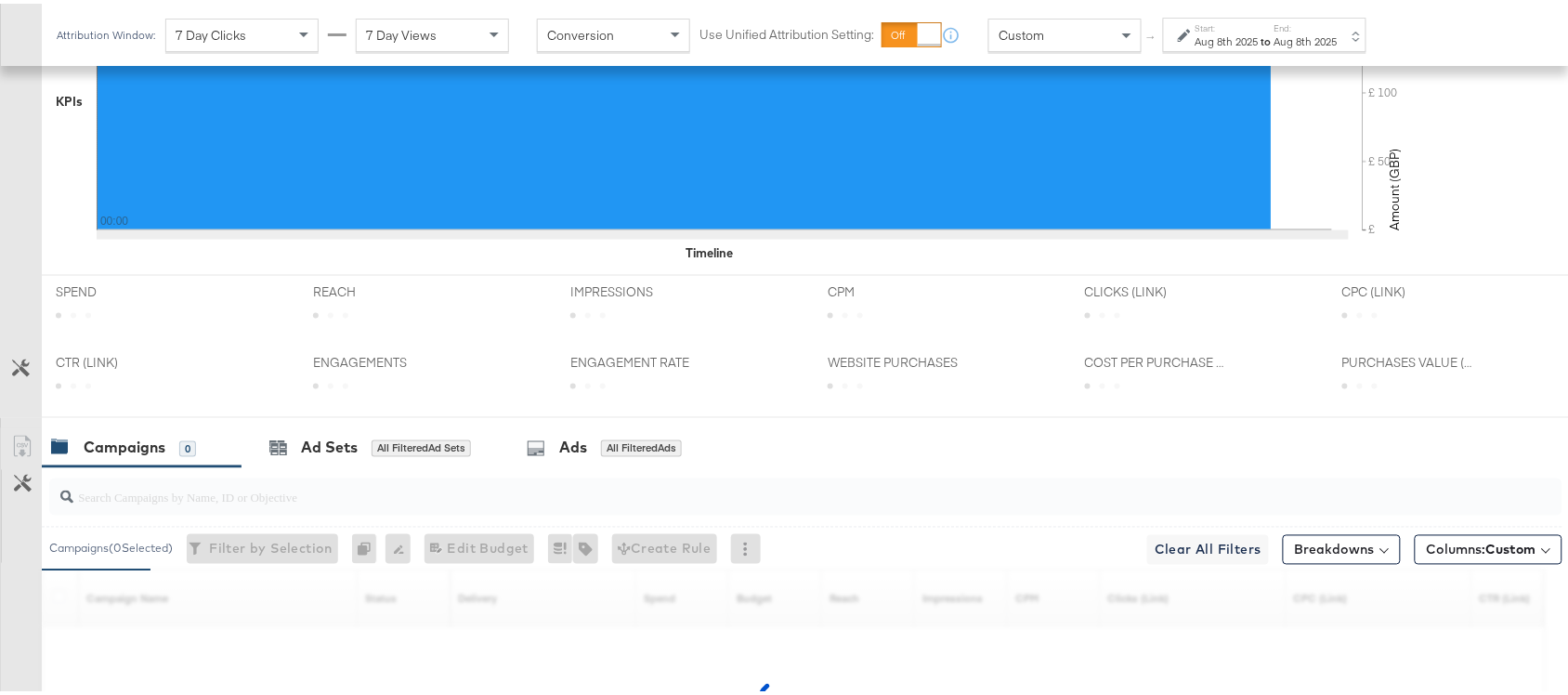 scroll, scrollTop: 857, scrollLeft: 0, axis: vertical 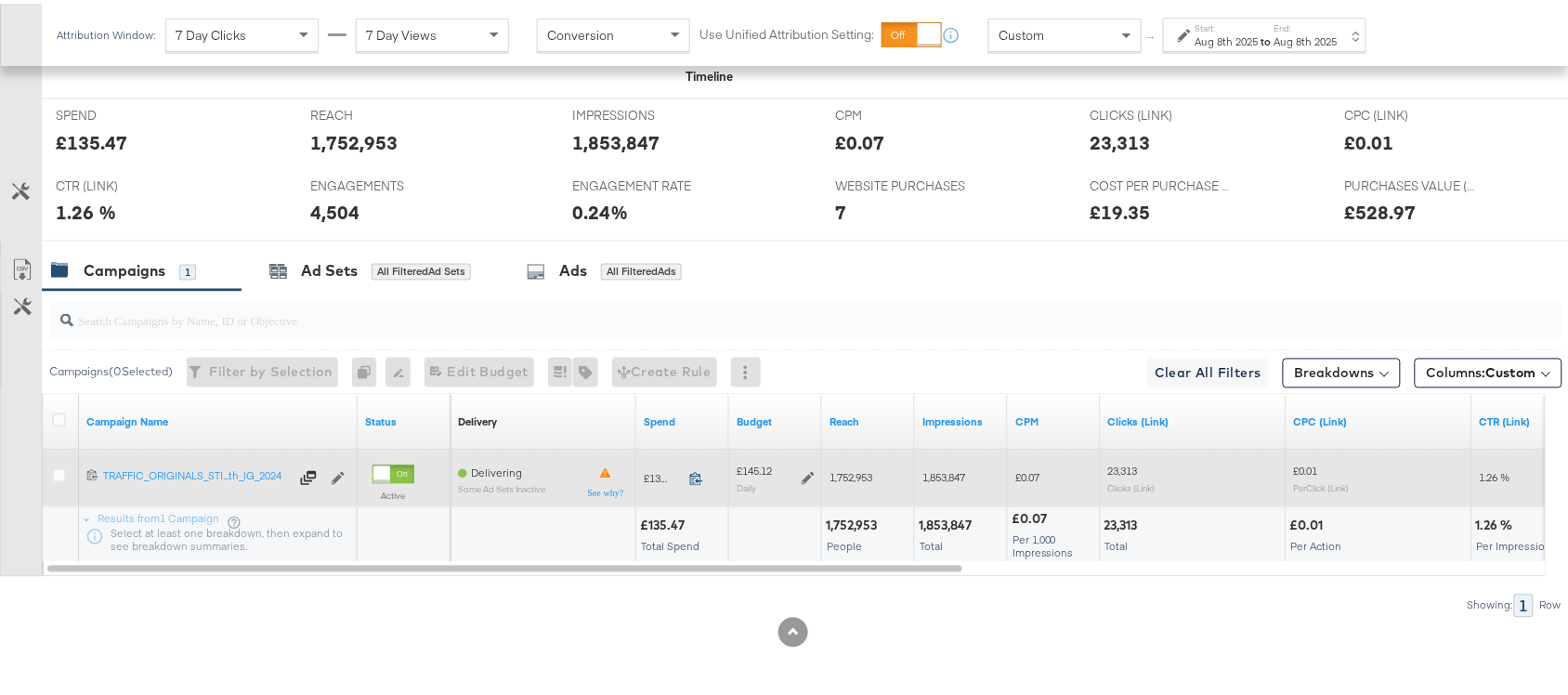 click 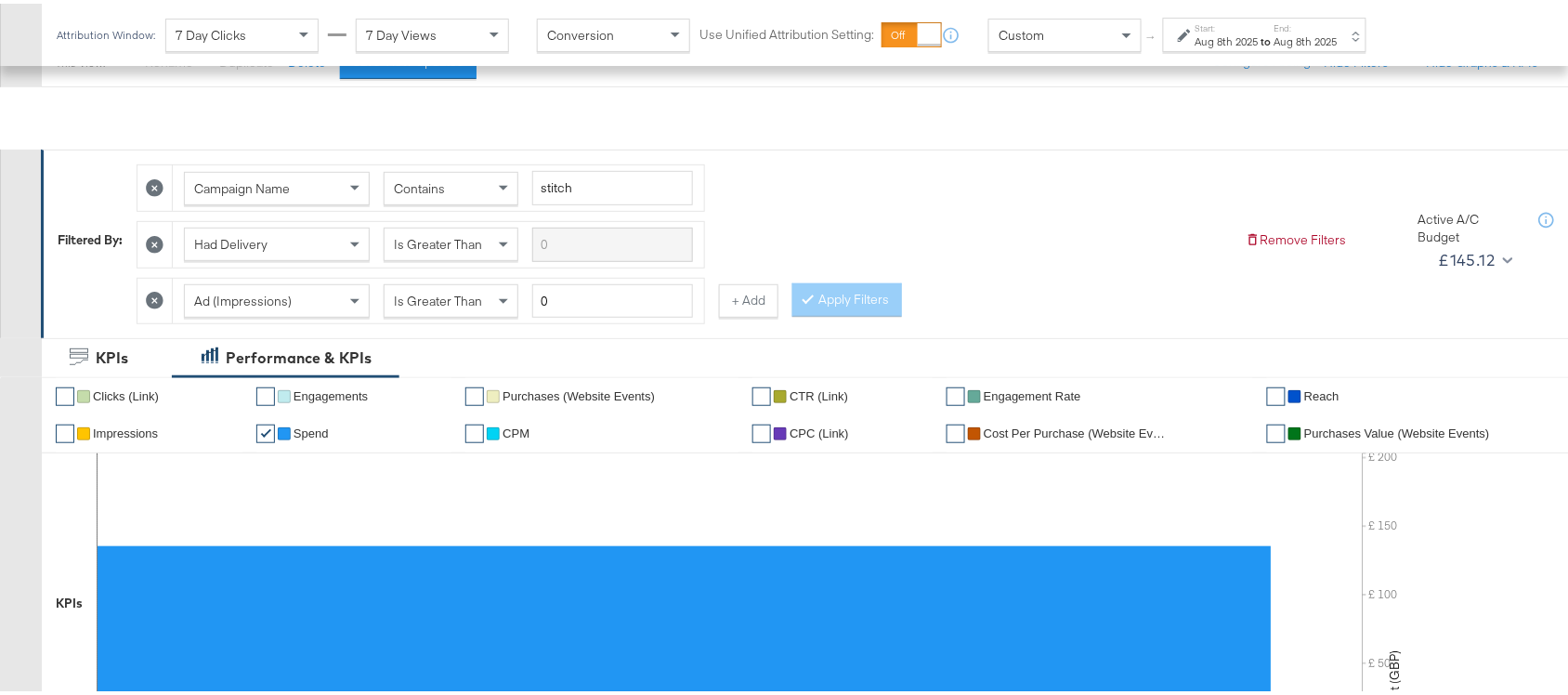 scroll, scrollTop: 0, scrollLeft: 0, axis: both 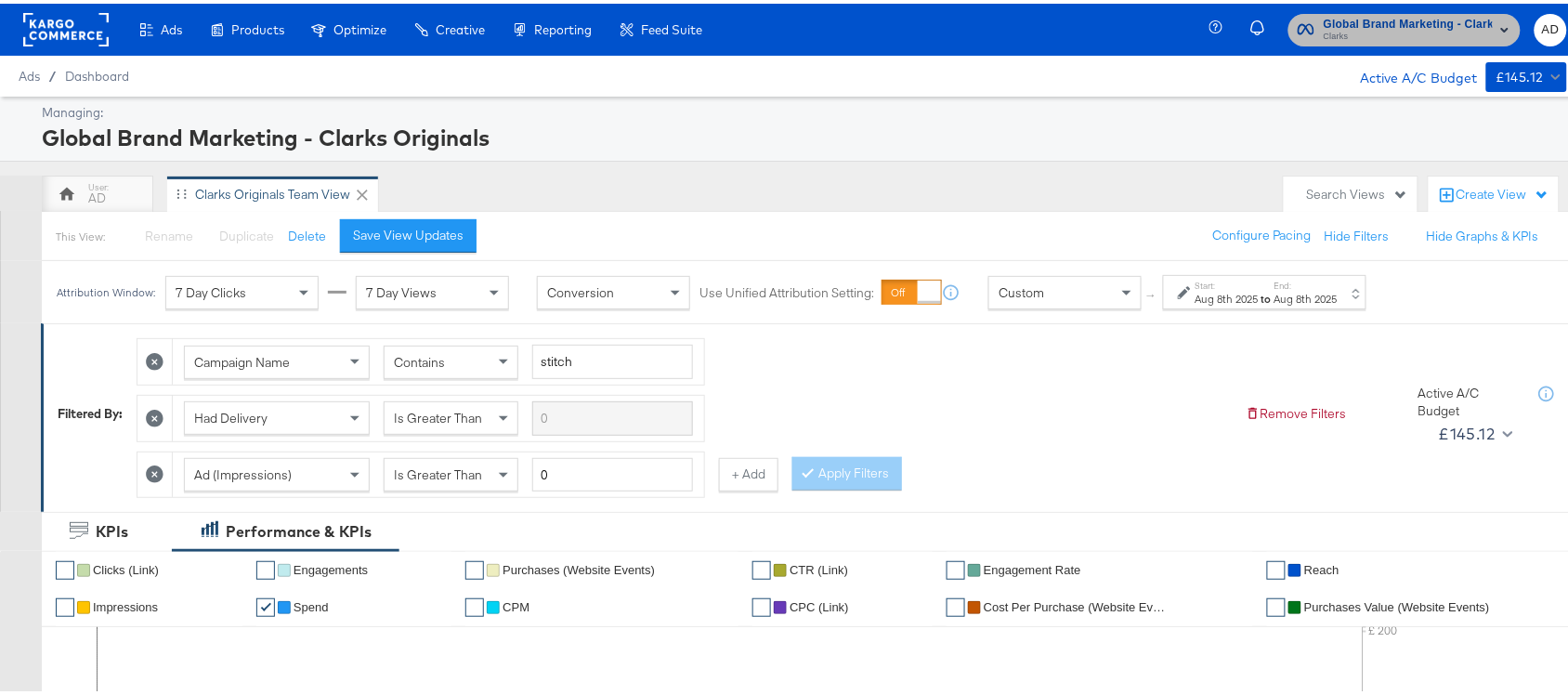 click on "Clarks" at bounding box center (1408, 33) 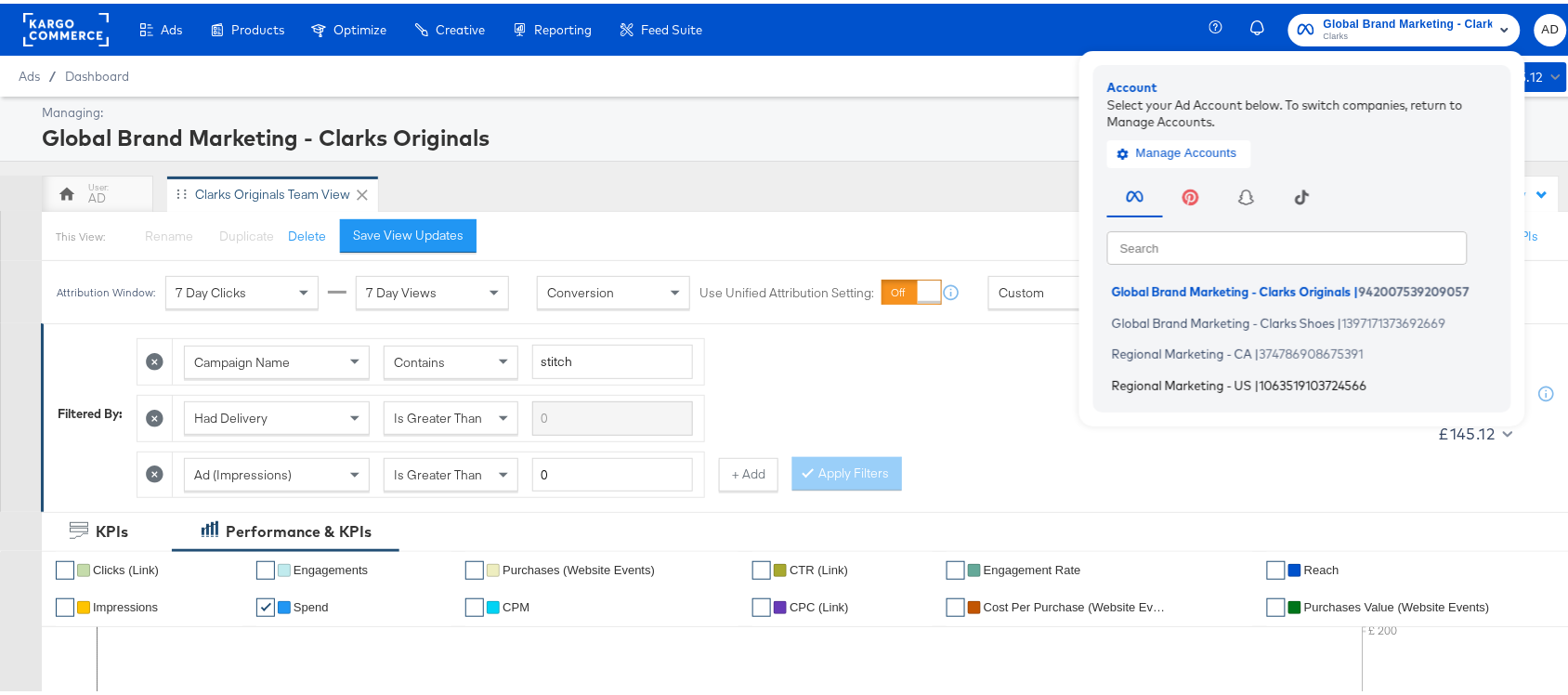 click on "Regional Marketing - US" at bounding box center (1182, 381) 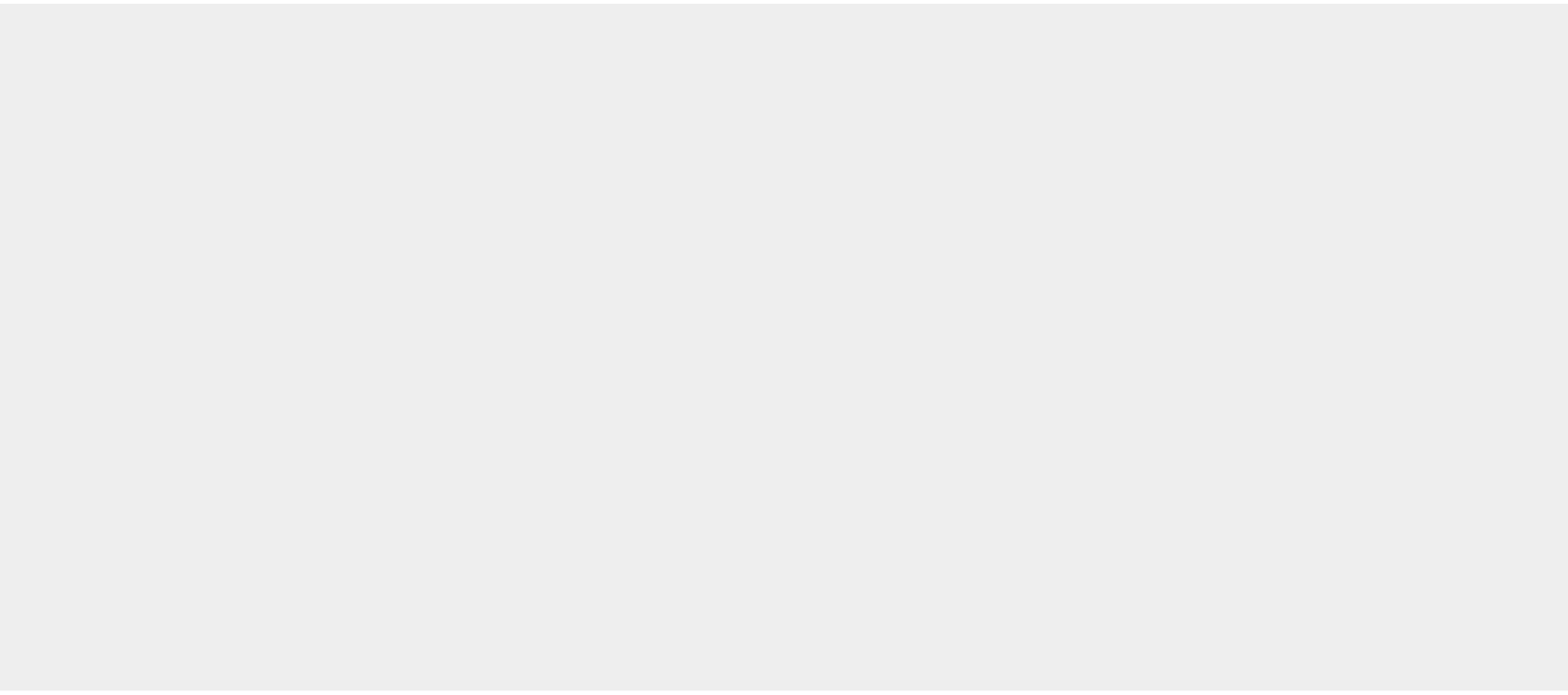 scroll, scrollTop: 0, scrollLeft: 0, axis: both 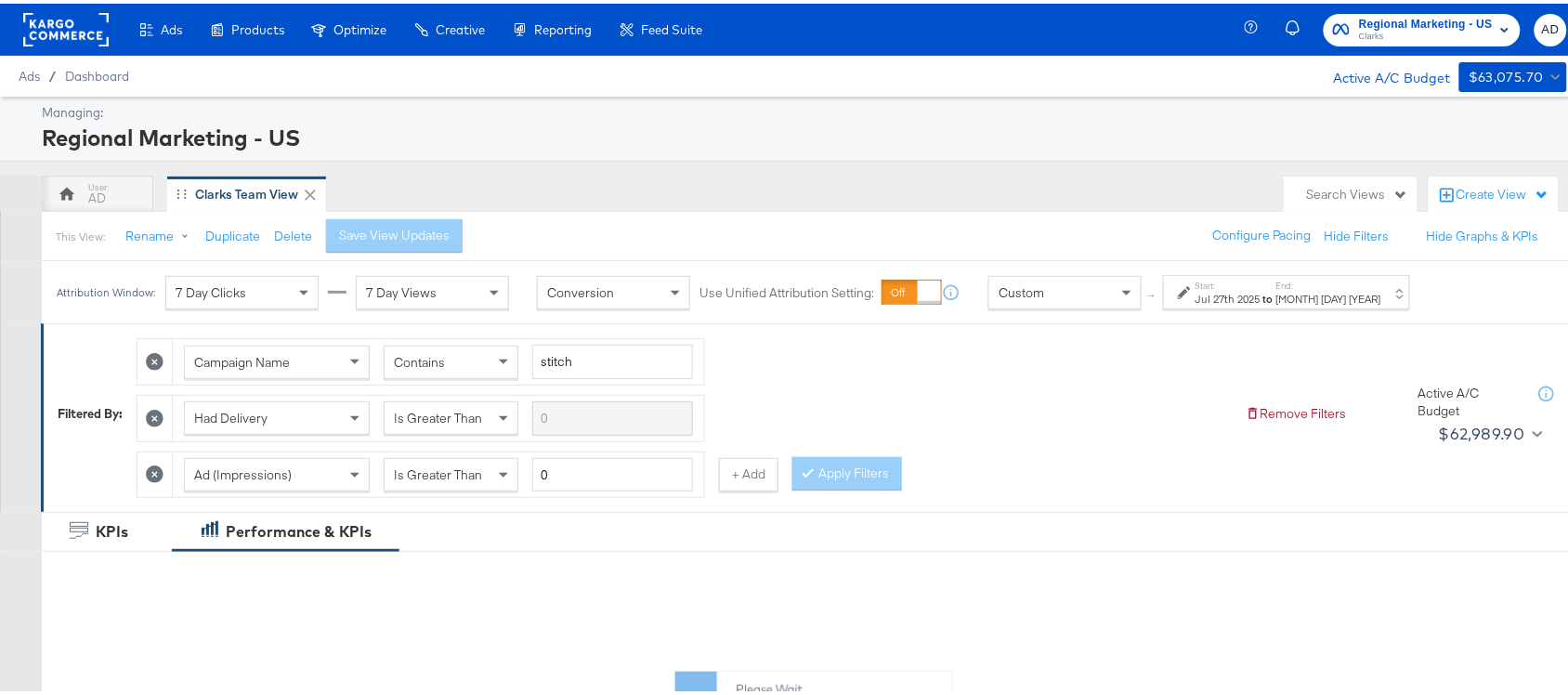 click on "Jul 27th 2025" at bounding box center (1228, 295) 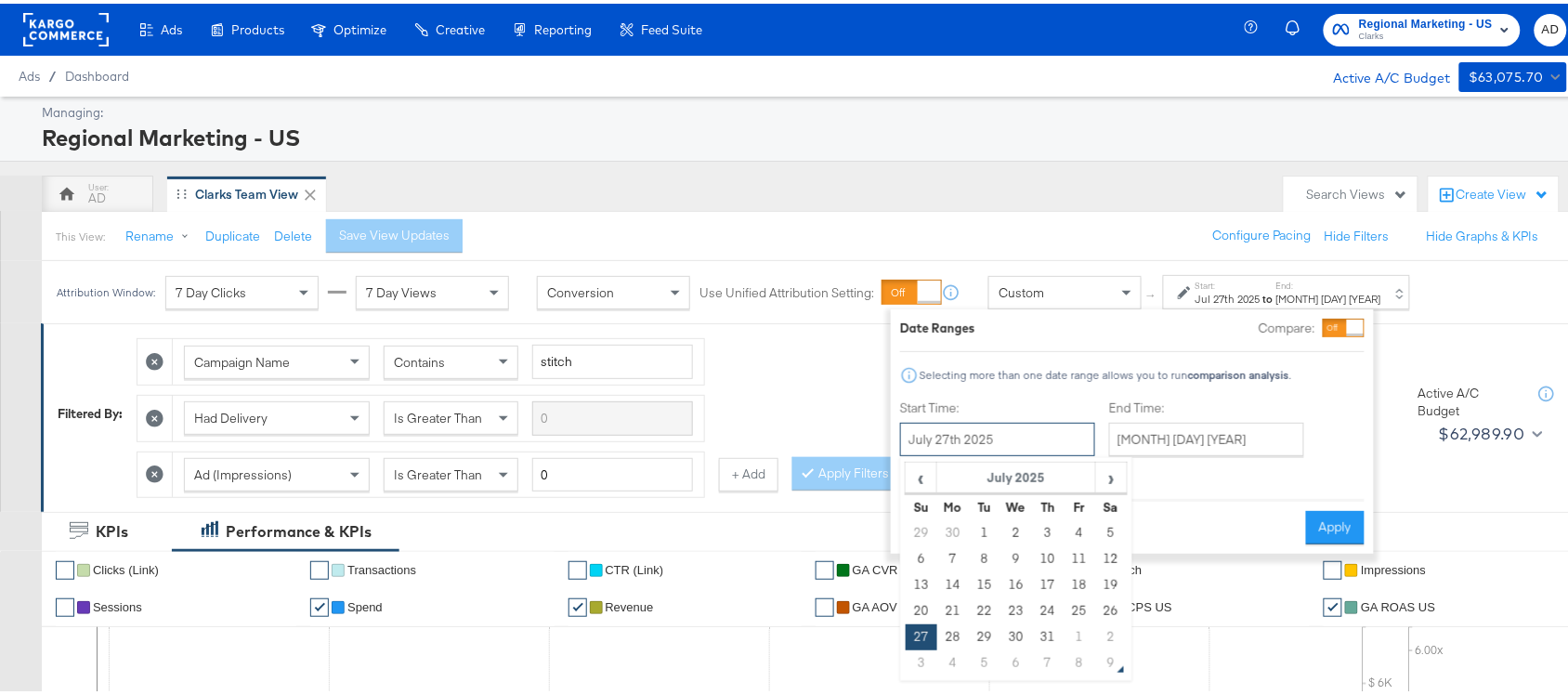 click on "July 27th 2025" at bounding box center (998, 436) 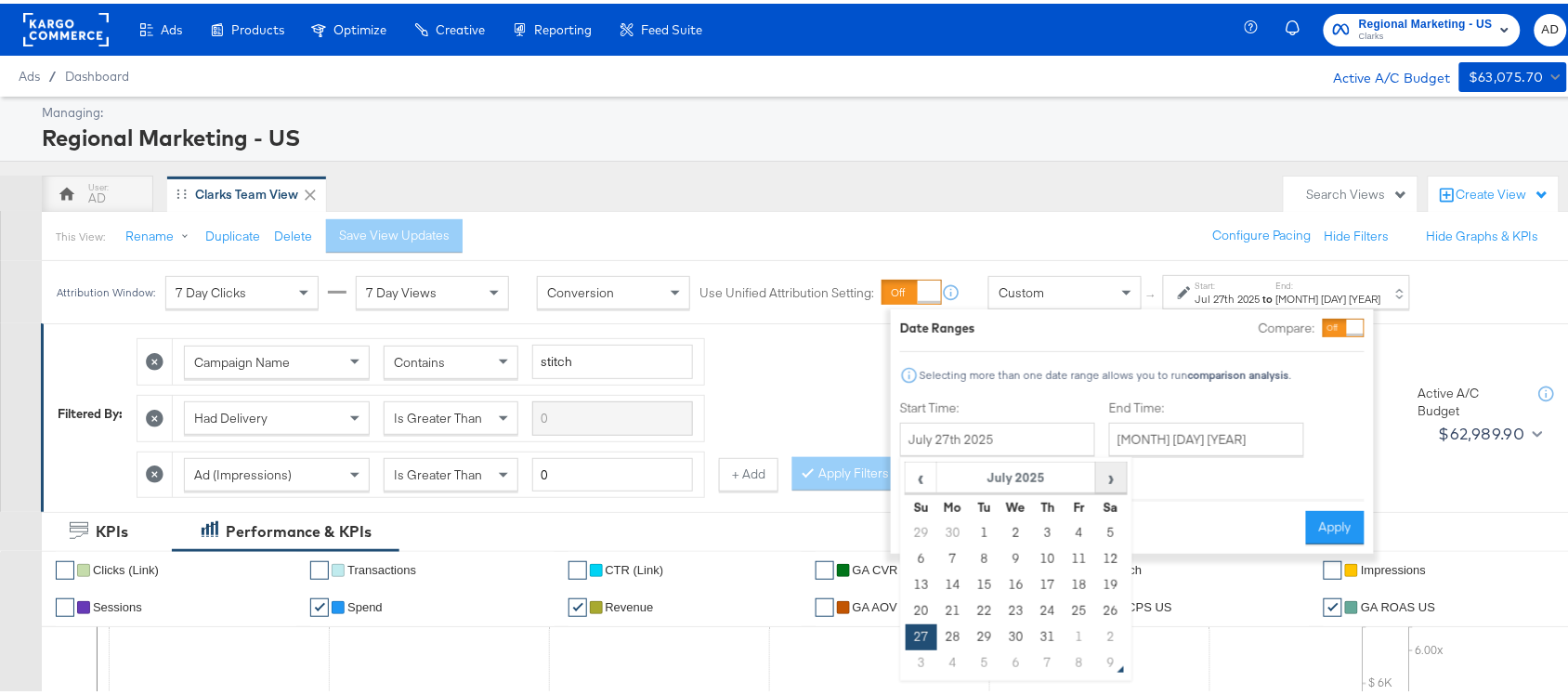 click on "›" at bounding box center (1111, 474) 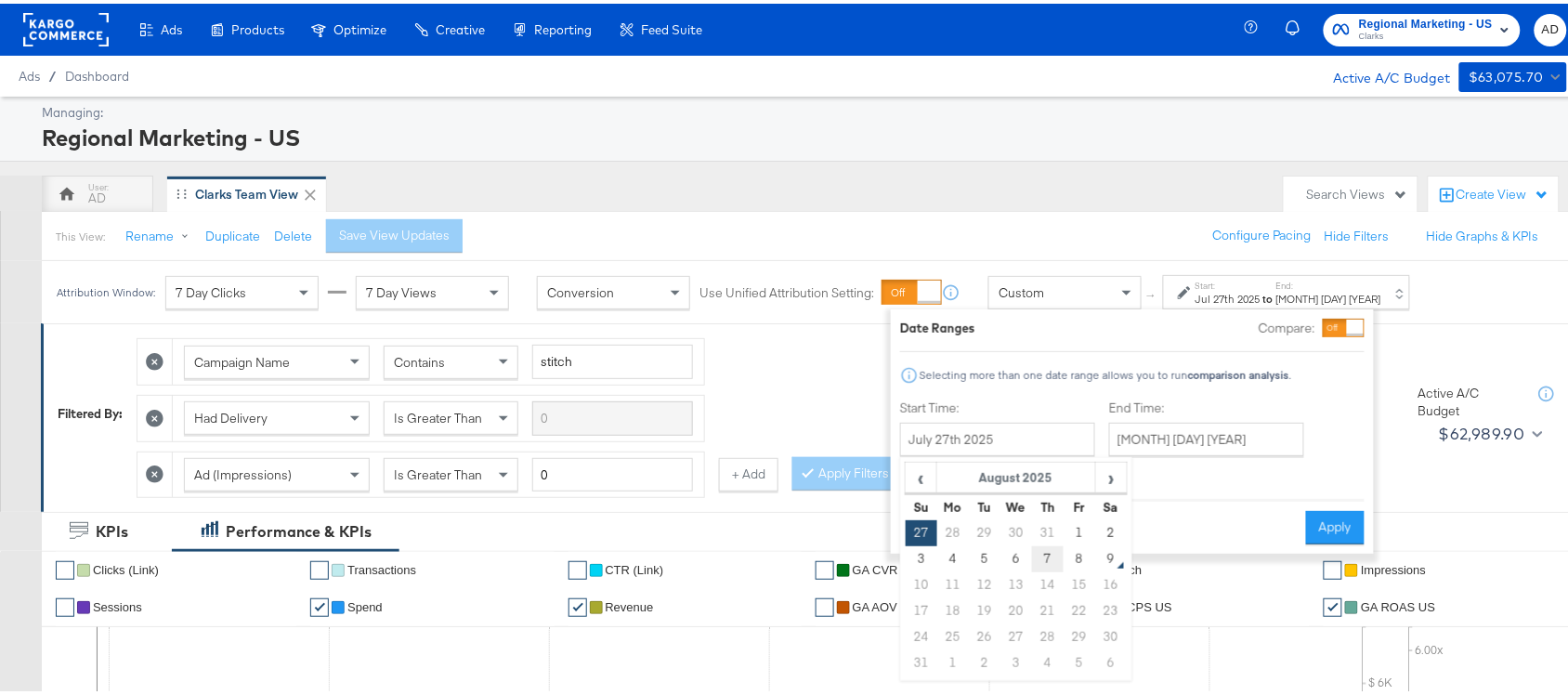 click on "7" at bounding box center [1048, 556] 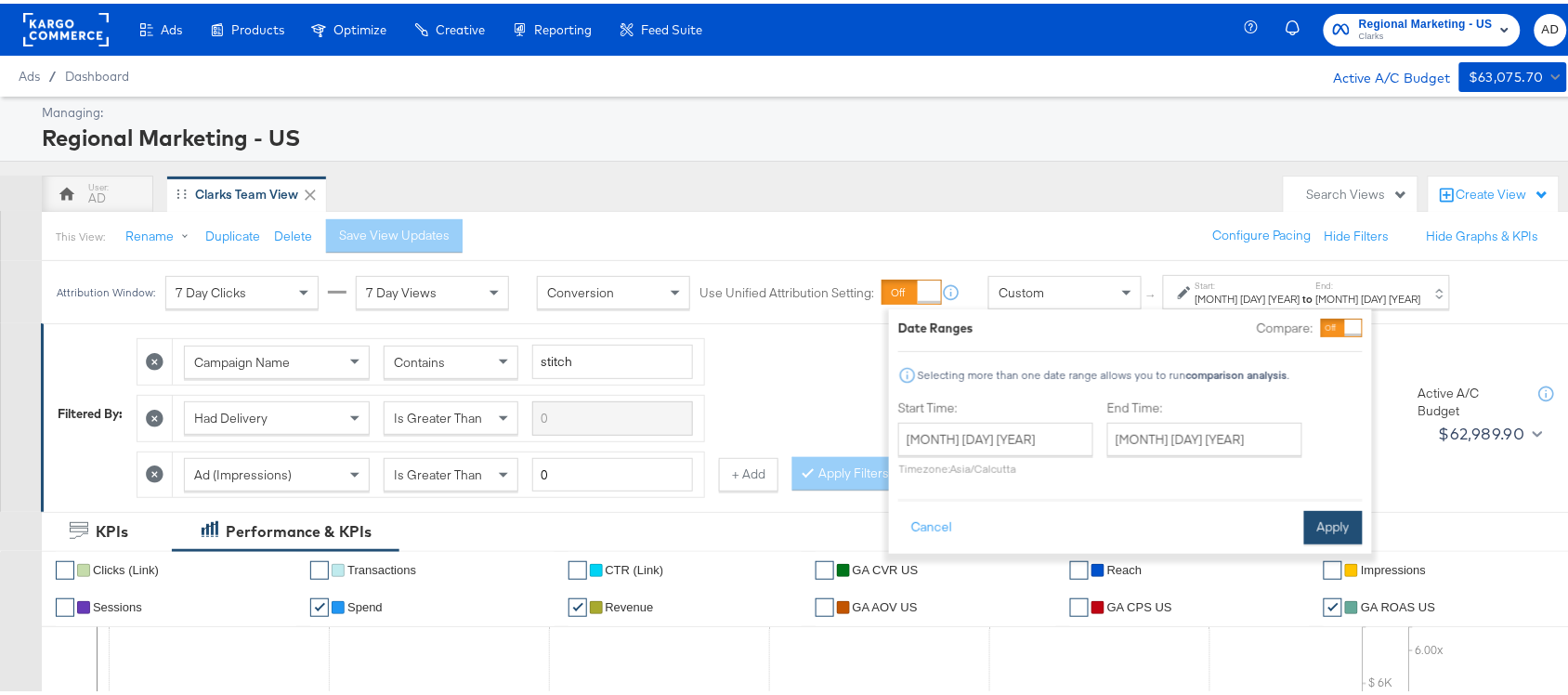 click on "Apply" at bounding box center [1333, 524] 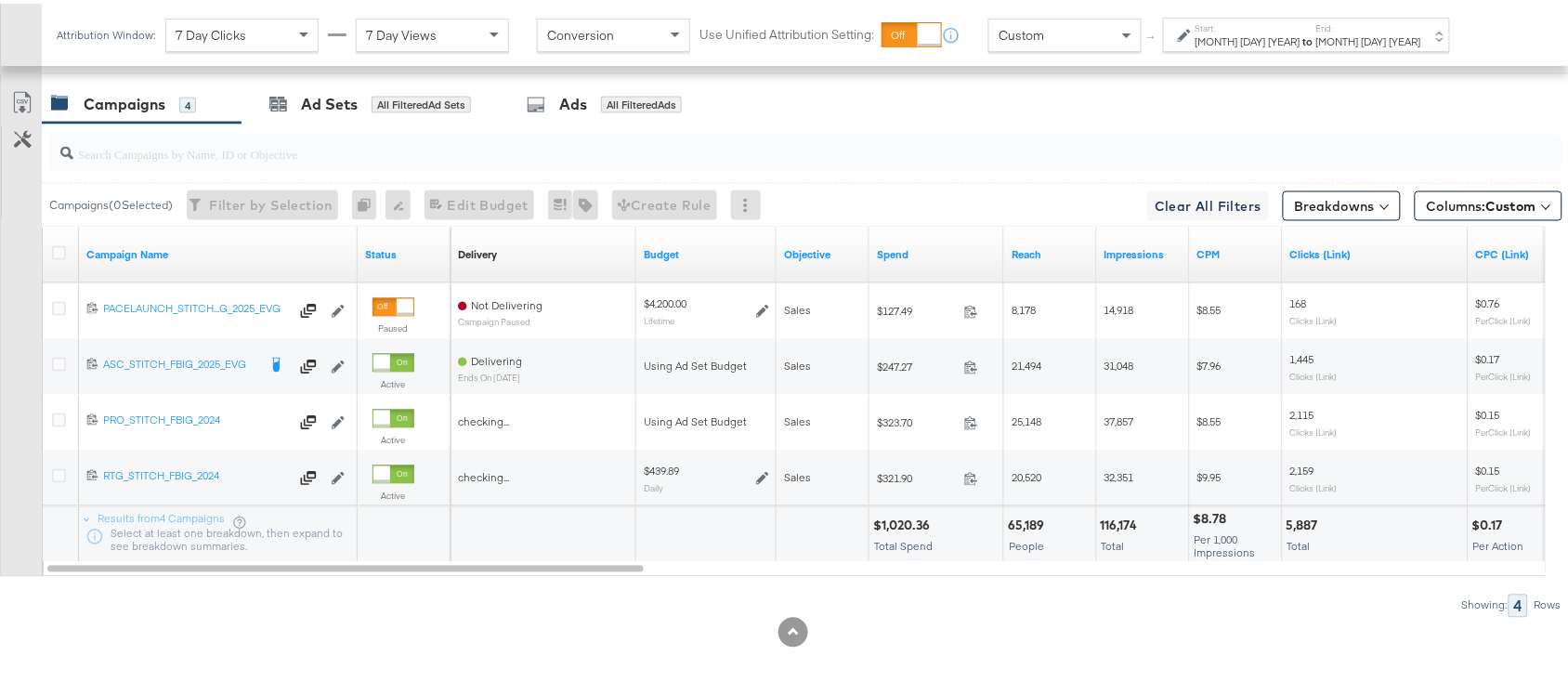 scroll, scrollTop: 1024, scrollLeft: 0, axis: vertical 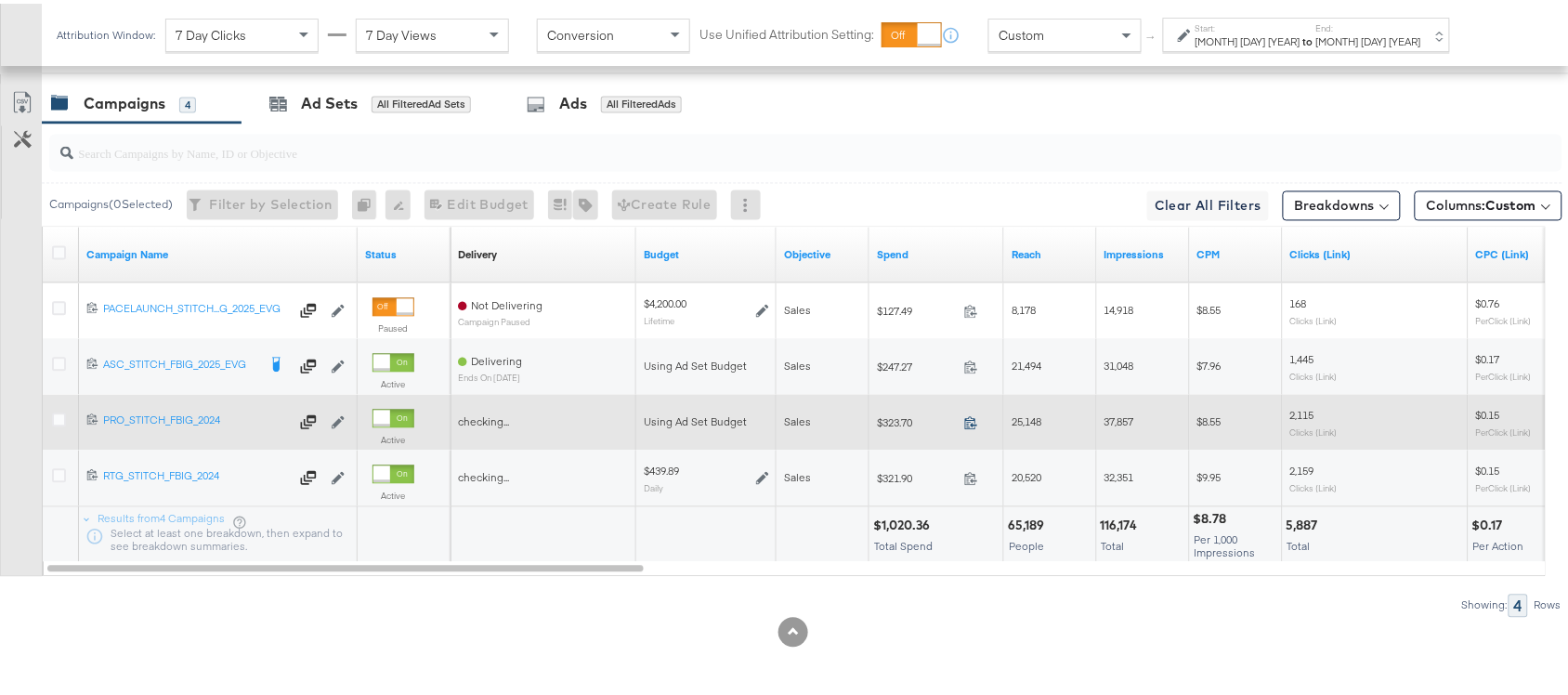 click 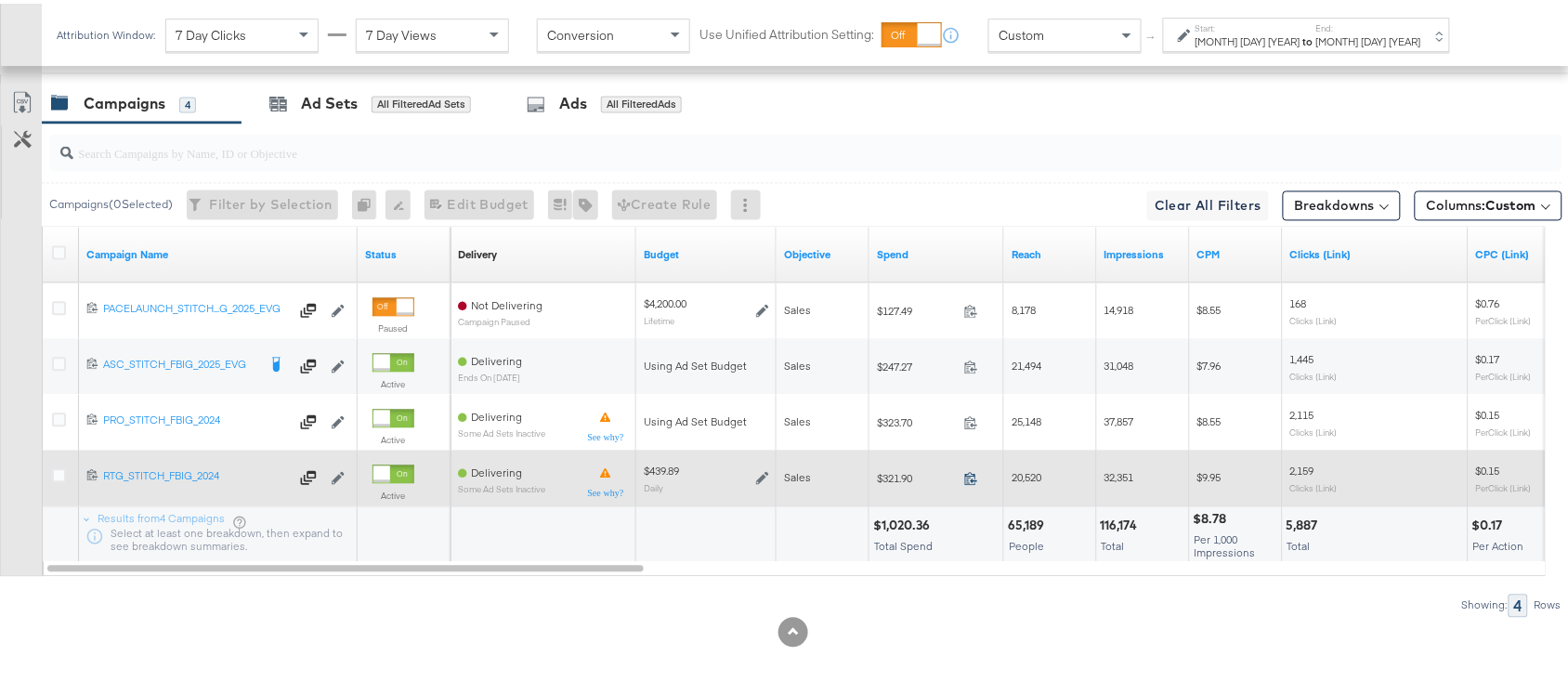 click 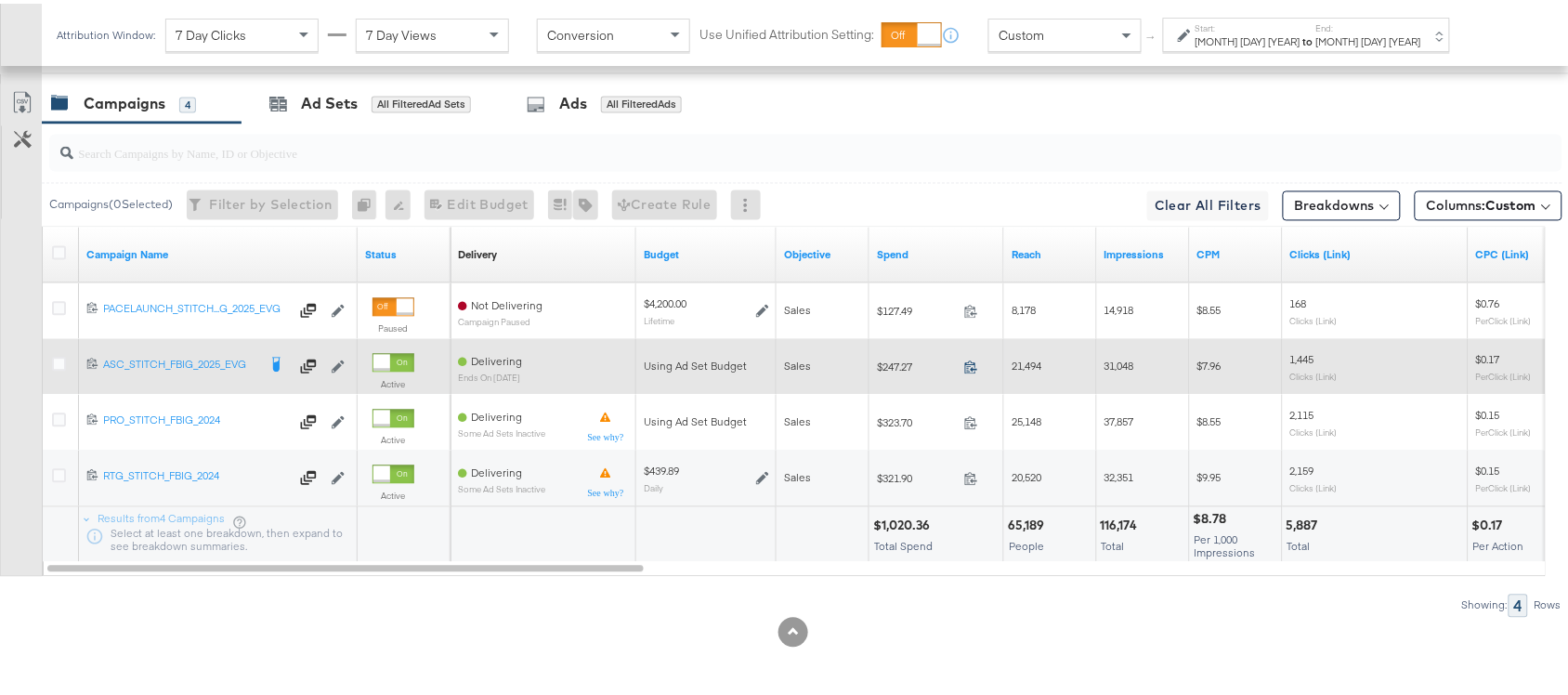 click 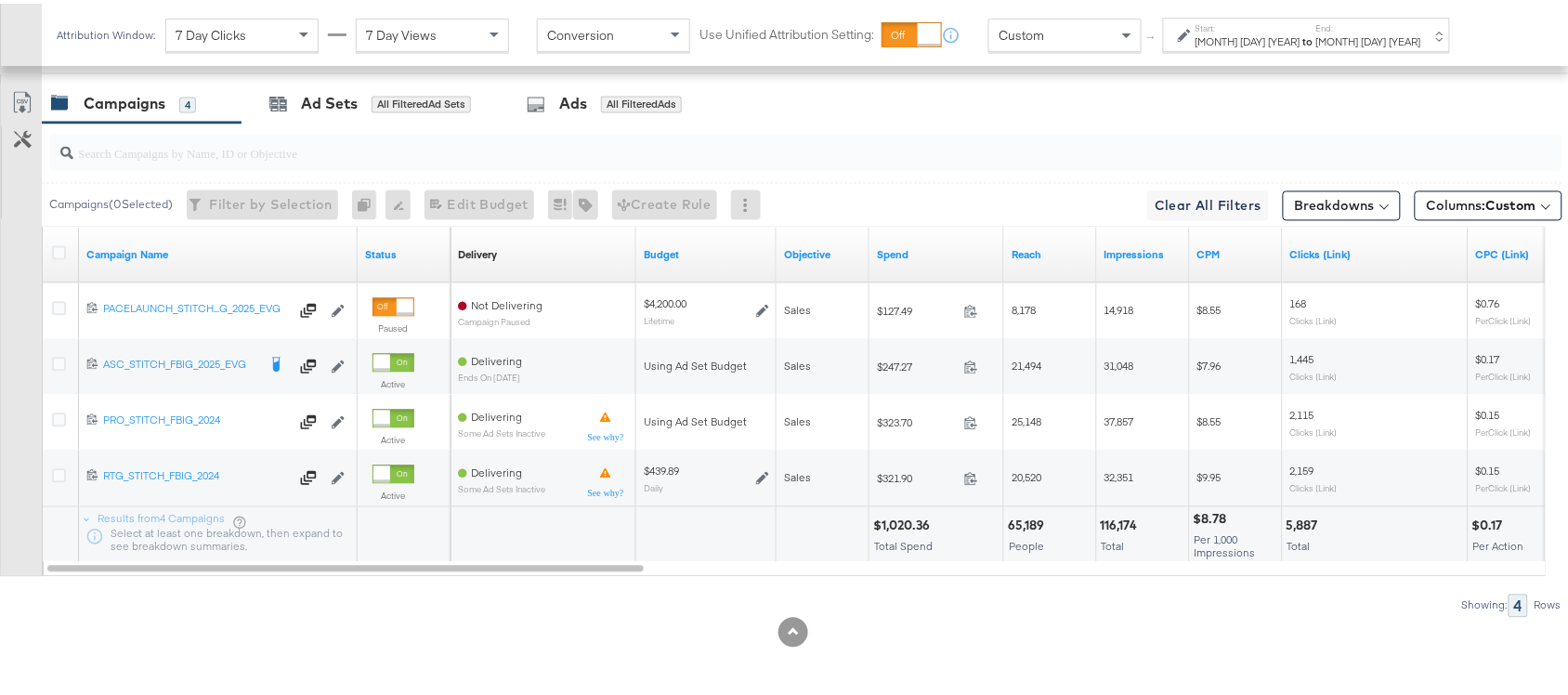 click on "[MONTH] [DAY] [YEAR]" at bounding box center [1368, 38] 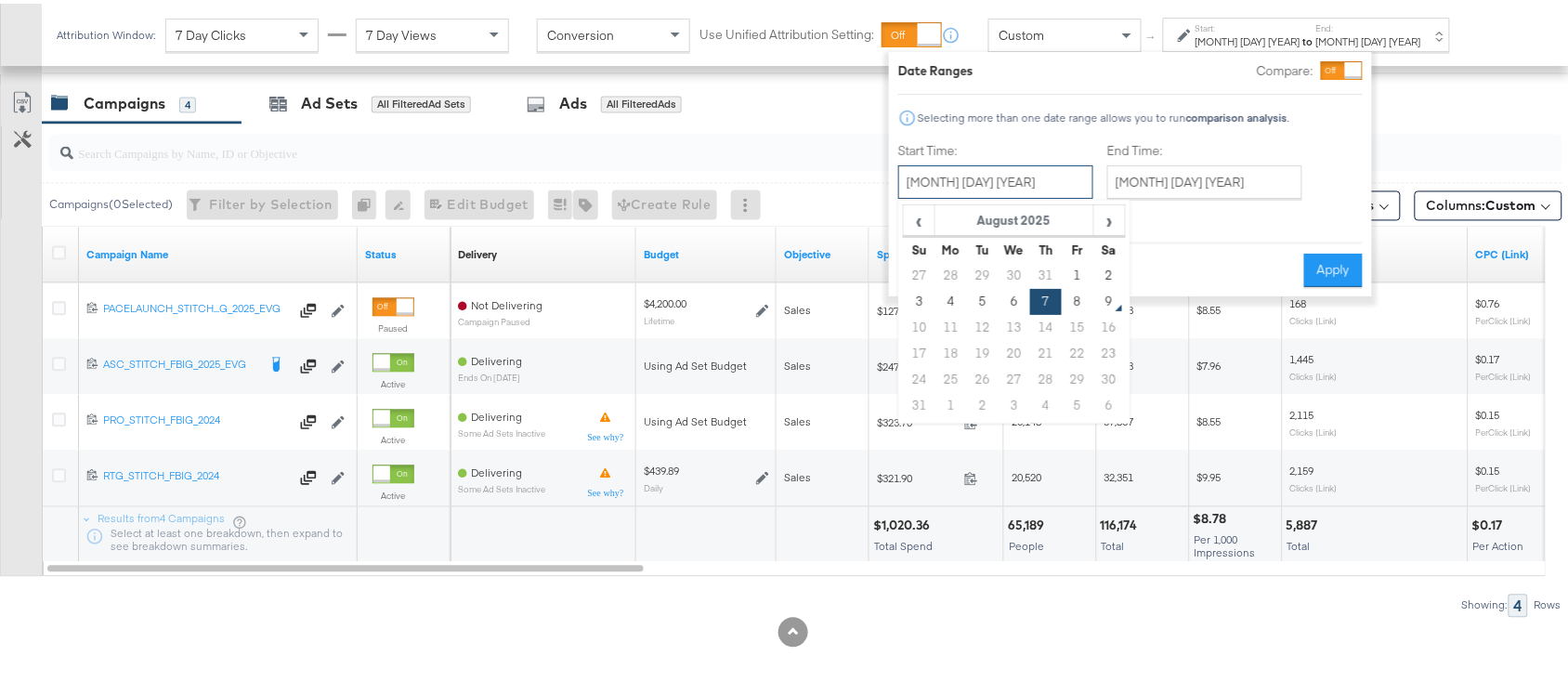 click on "[MONTH] [DAY] [YEAR]" at bounding box center [996, 178] 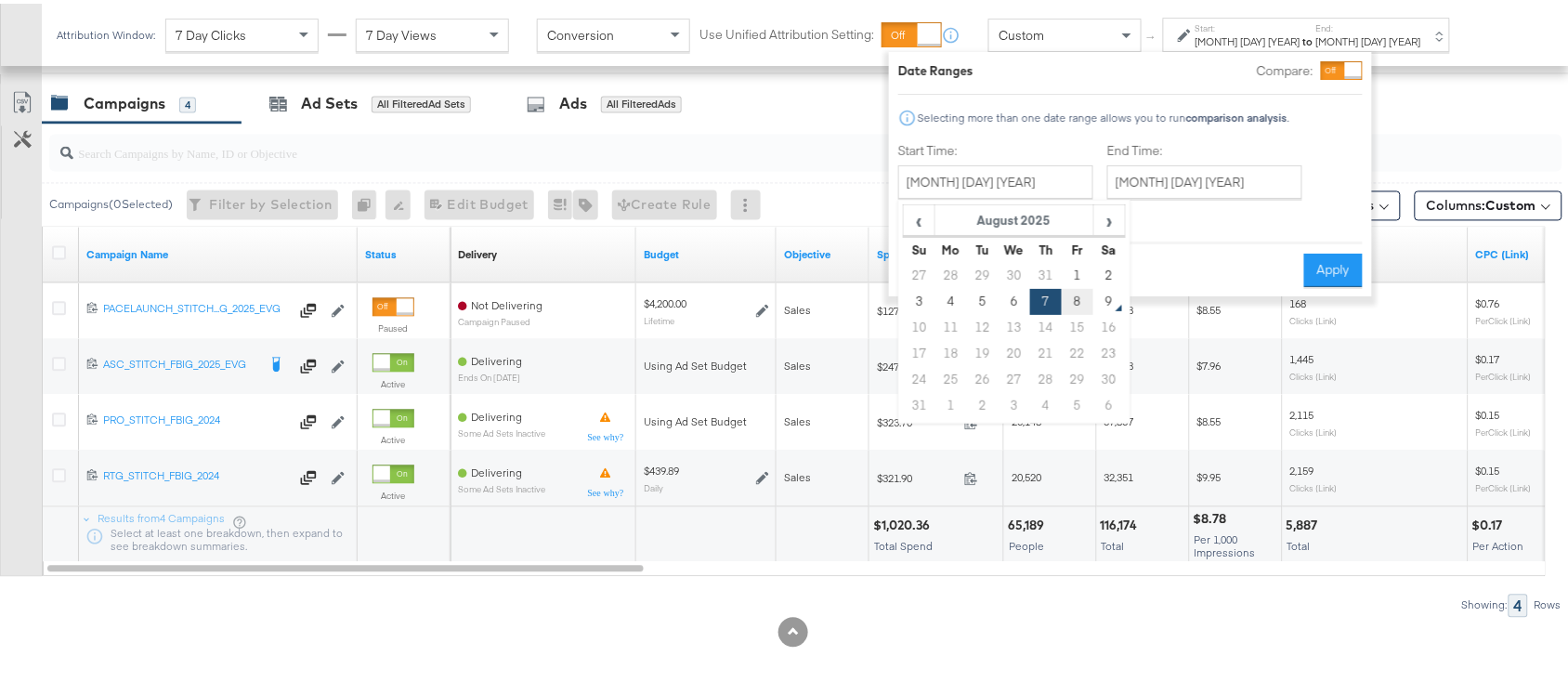 click on "8" at bounding box center [1078, 298] 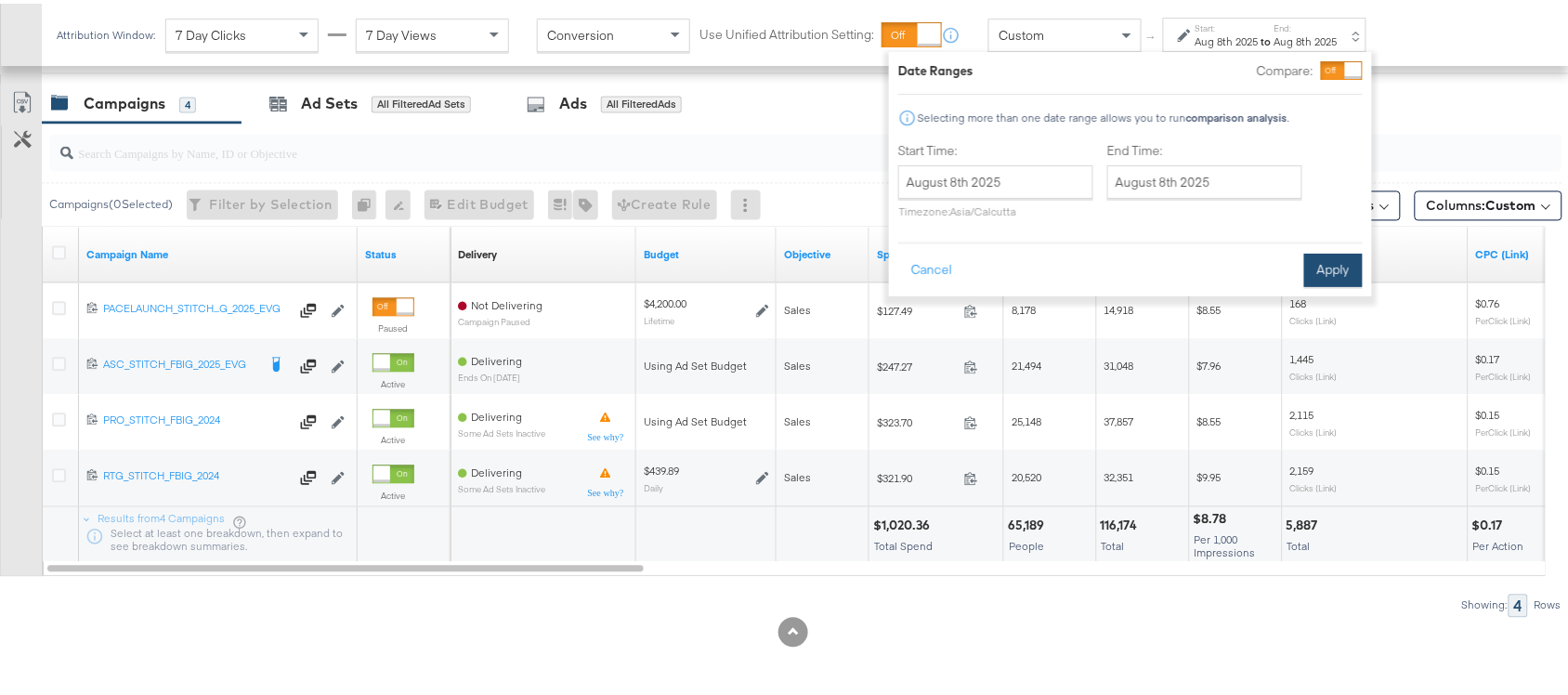 click on "Apply" at bounding box center [1333, 267] 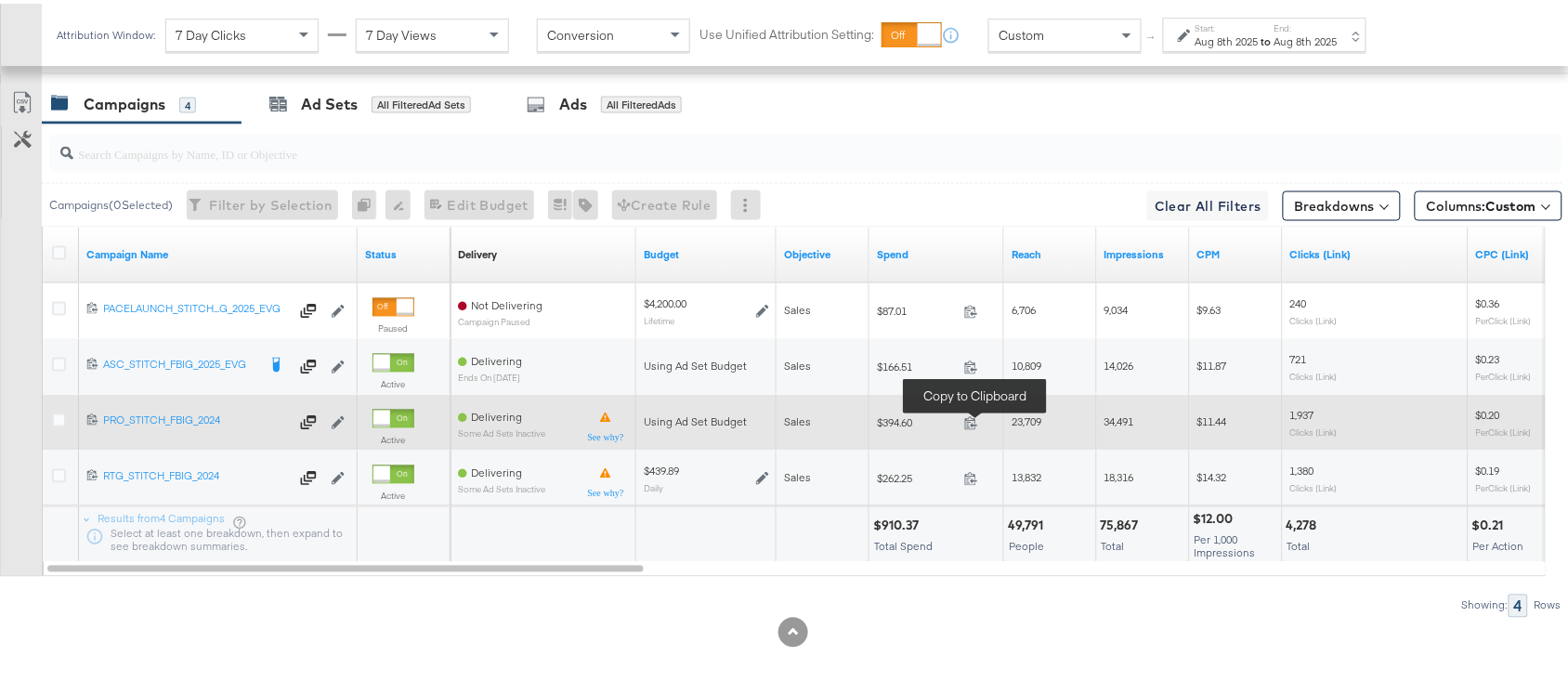 scroll, scrollTop: 1024, scrollLeft: 0, axis: vertical 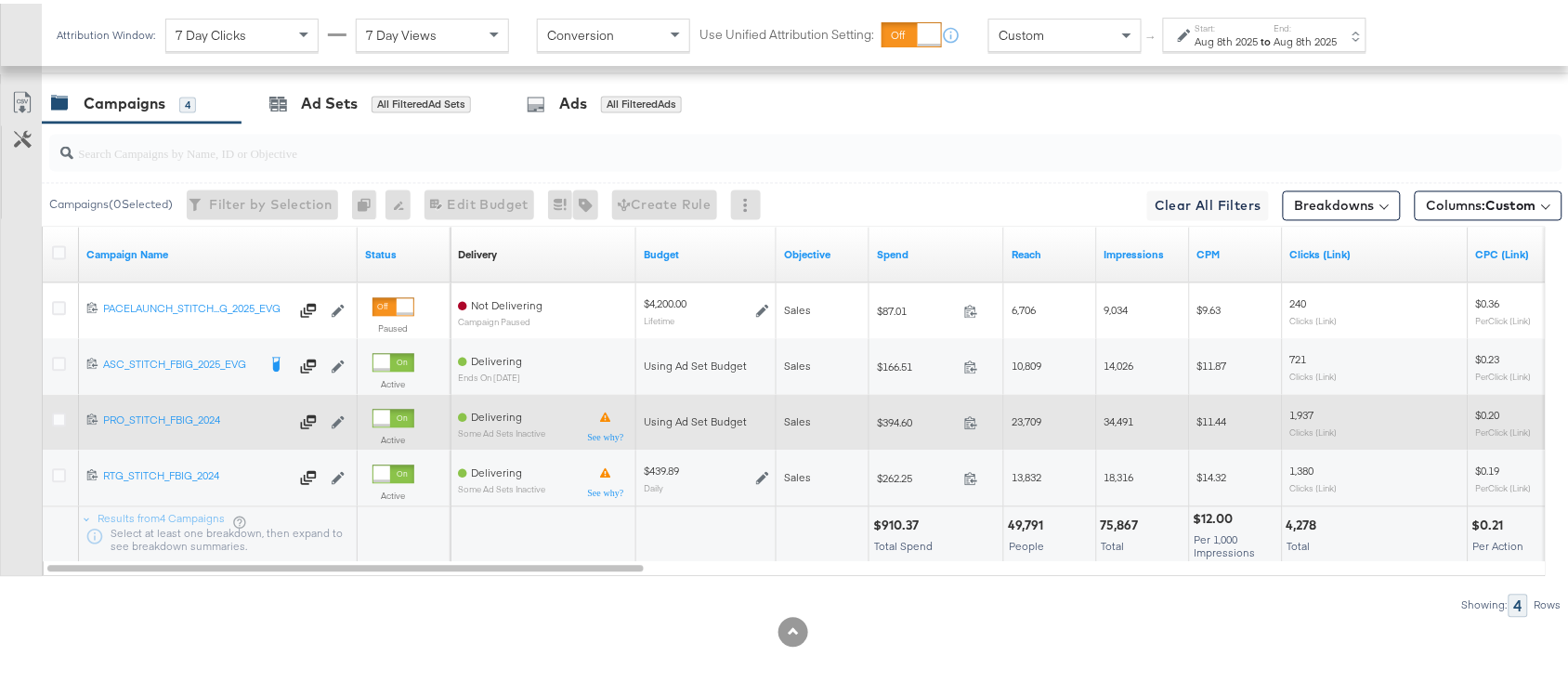 click at bounding box center (976, 422) 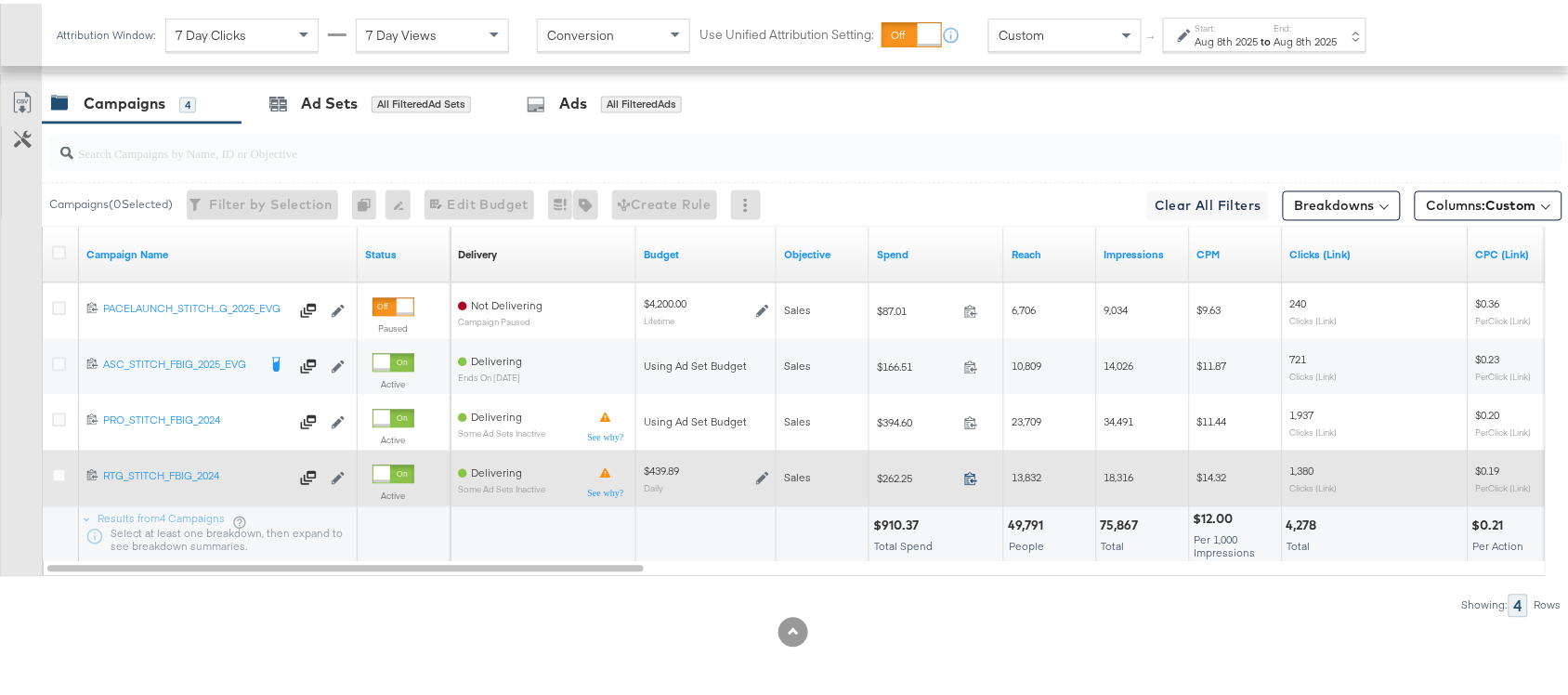 click 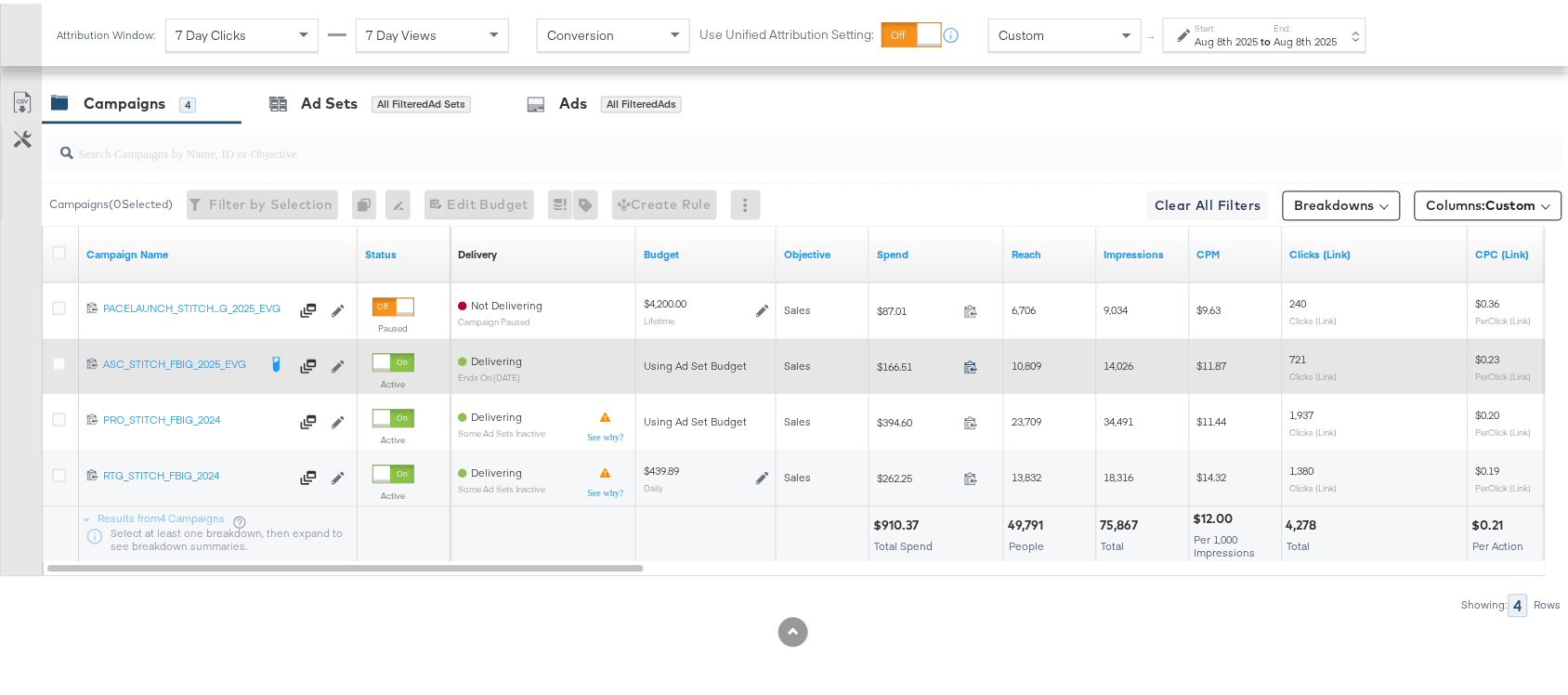 click 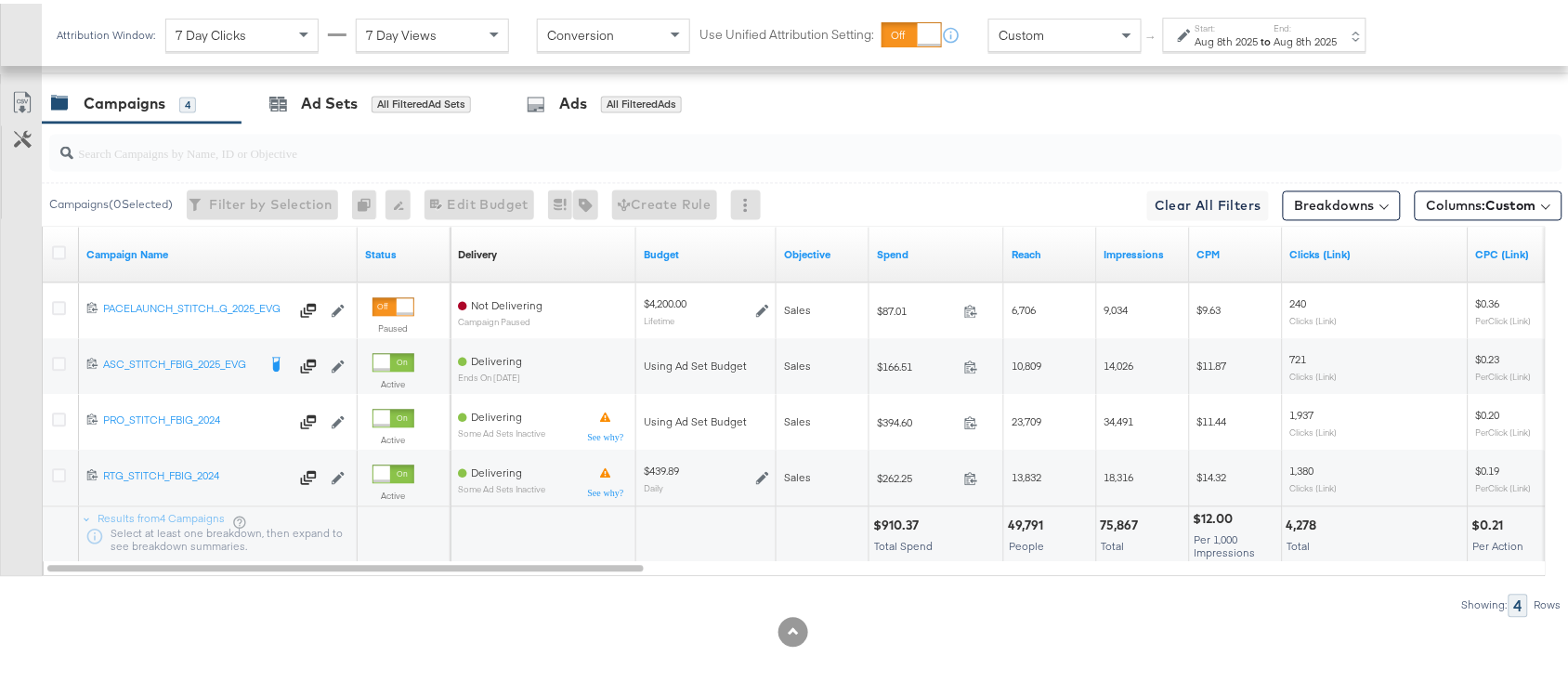 scroll, scrollTop: 0, scrollLeft: 0, axis: both 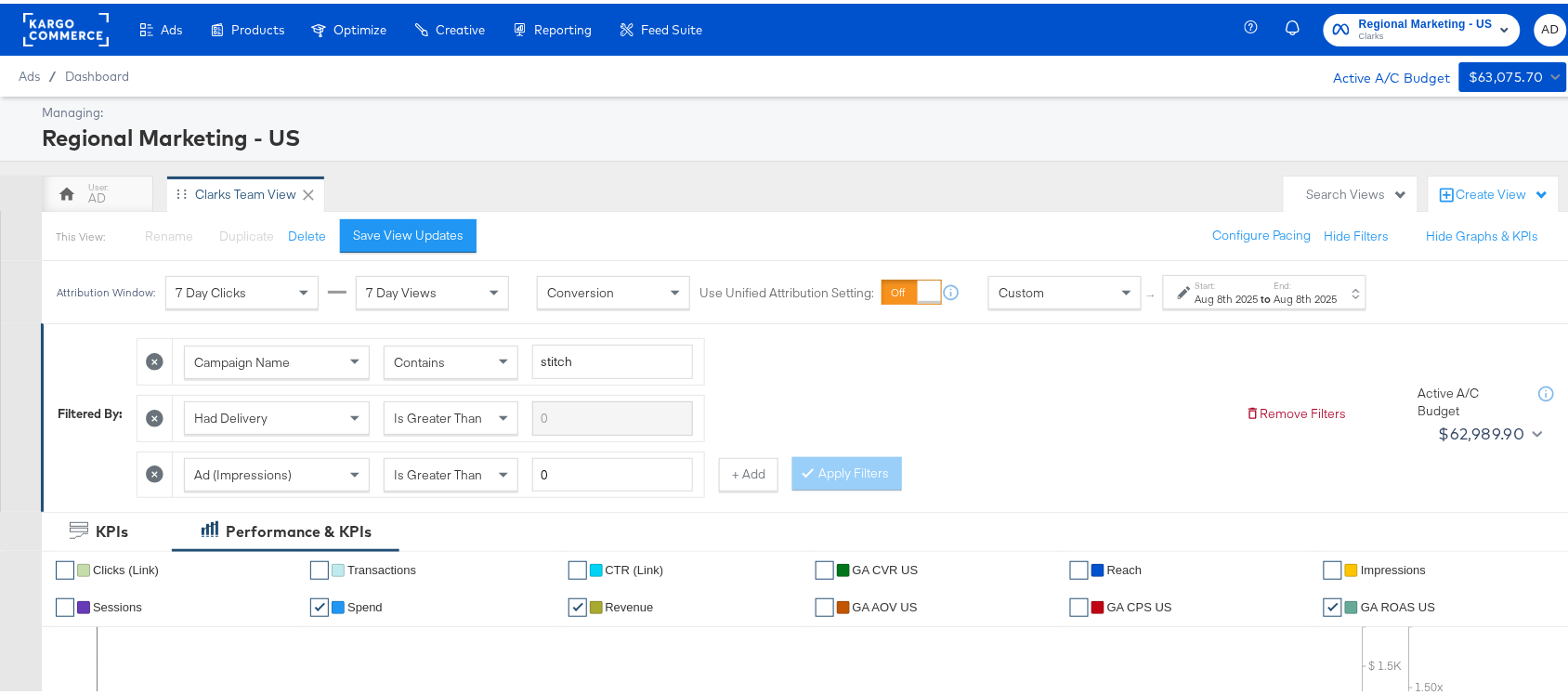 click on "Ads / Dashboard Active A/C Budget $63,075.70" at bounding box center (792, 72) 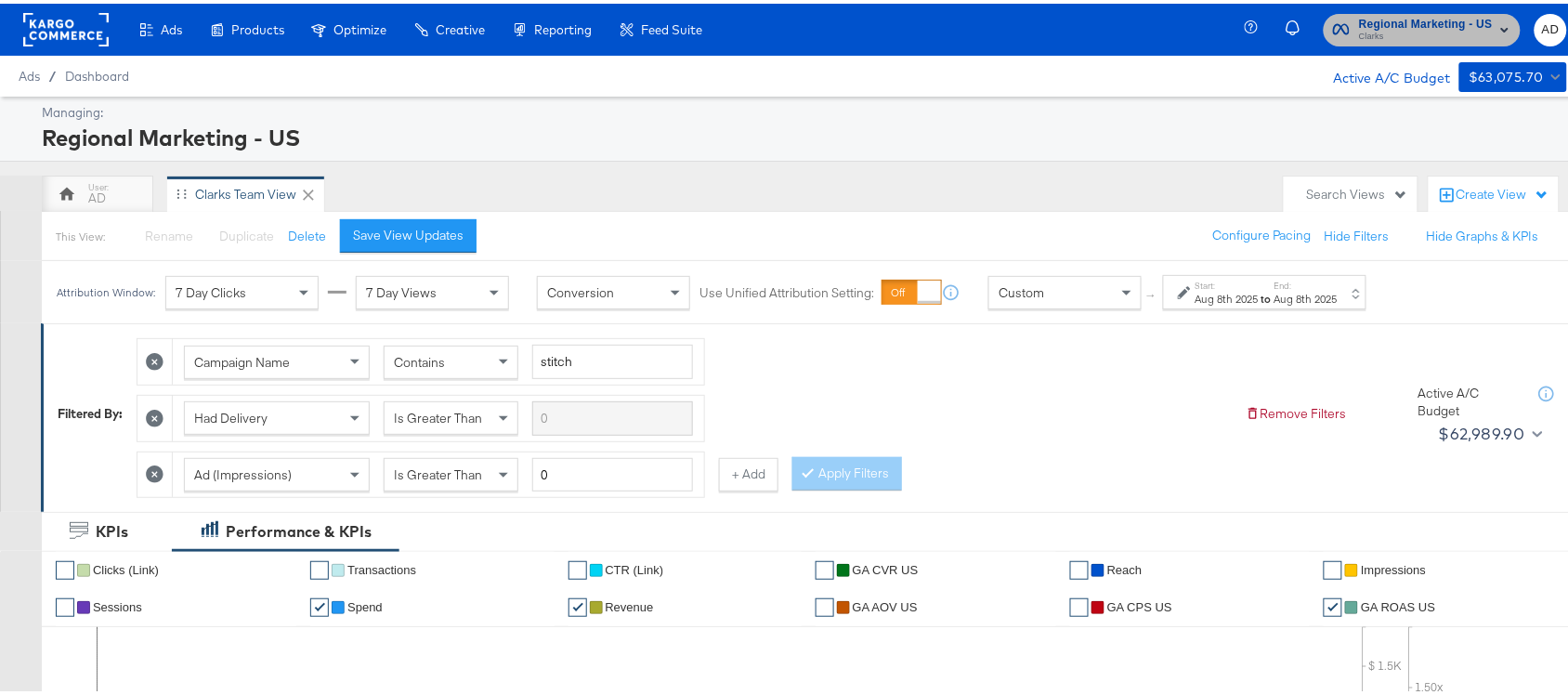 click on "Clarks" at bounding box center [1426, 33] 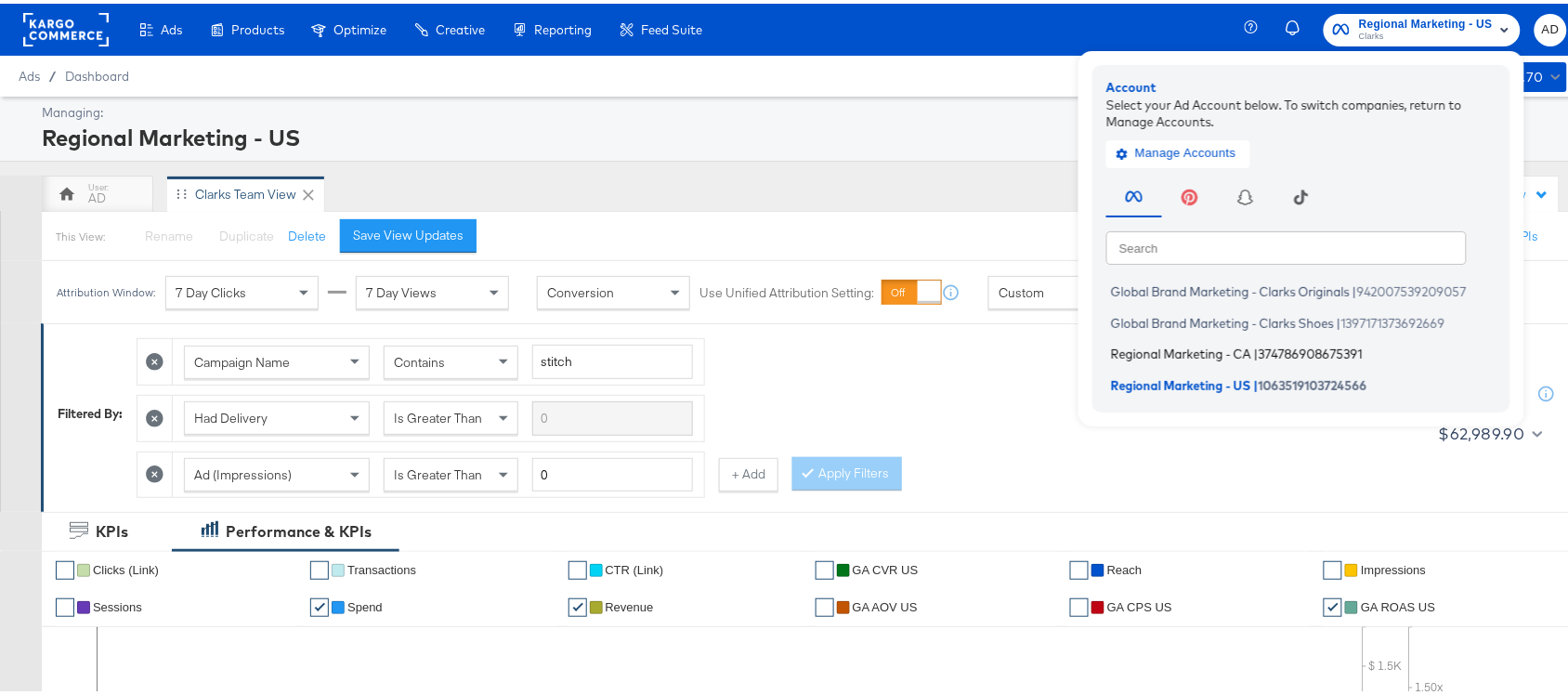 click on "Regional Marketing - CA" at bounding box center (1181, 350) 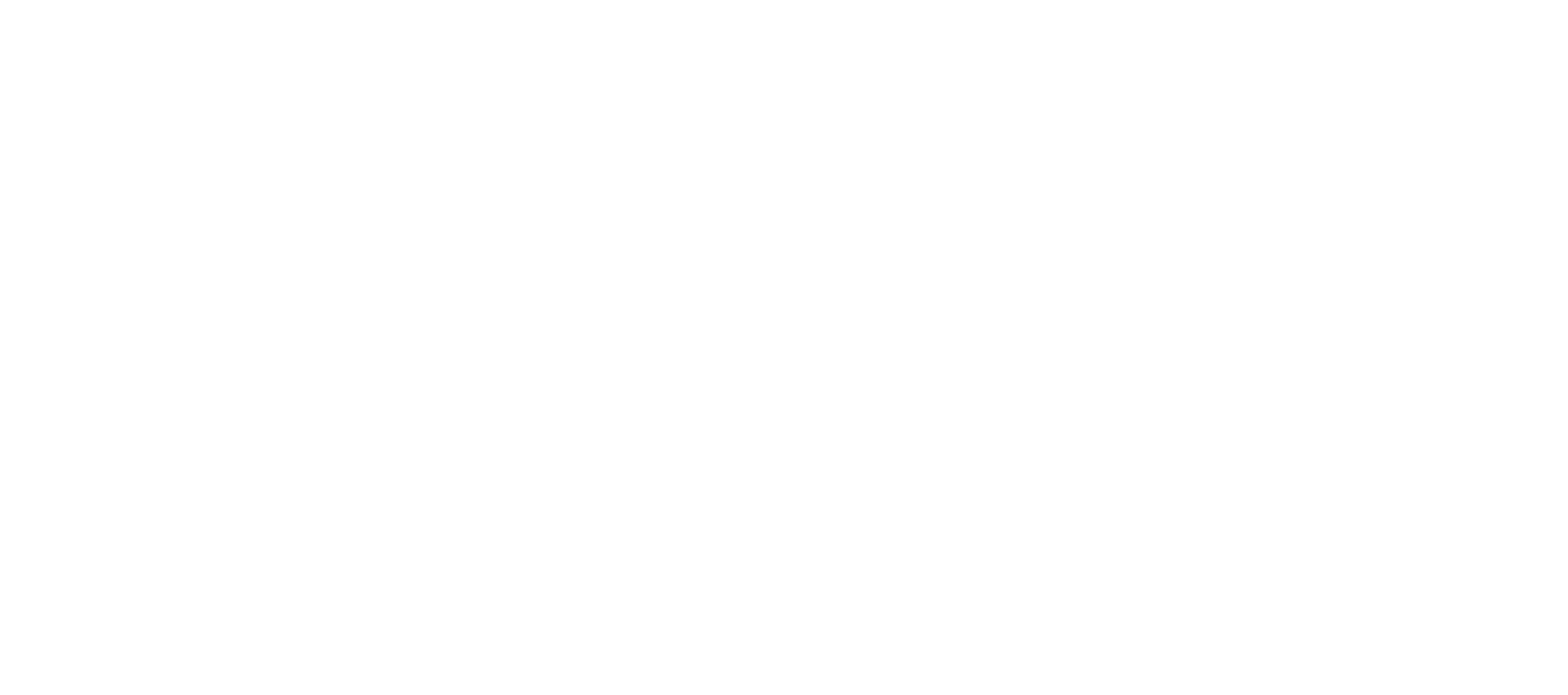 scroll, scrollTop: 0, scrollLeft: 0, axis: both 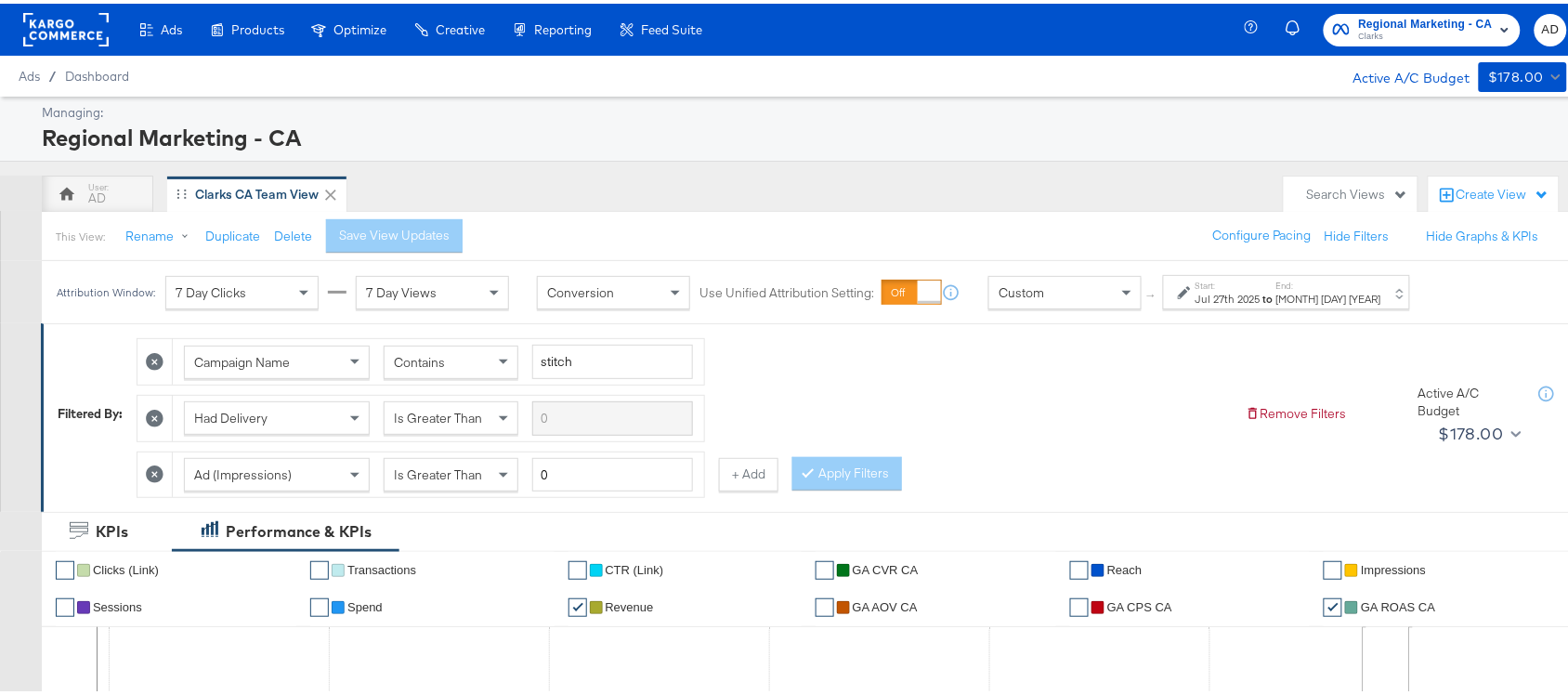 click on "[MONTH] [DAY] [YEAR]" at bounding box center [1328, 295] 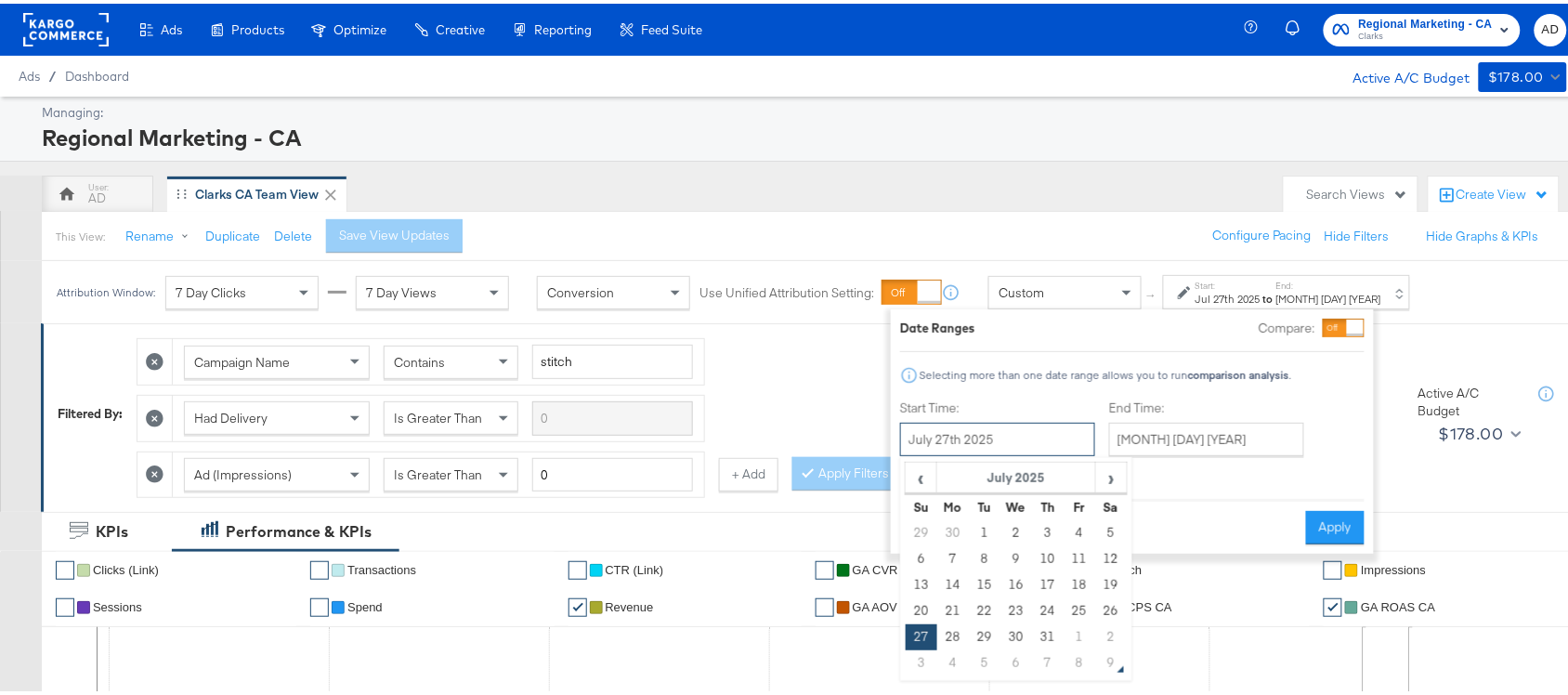 click on "July 27th 2025" at bounding box center [998, 436] 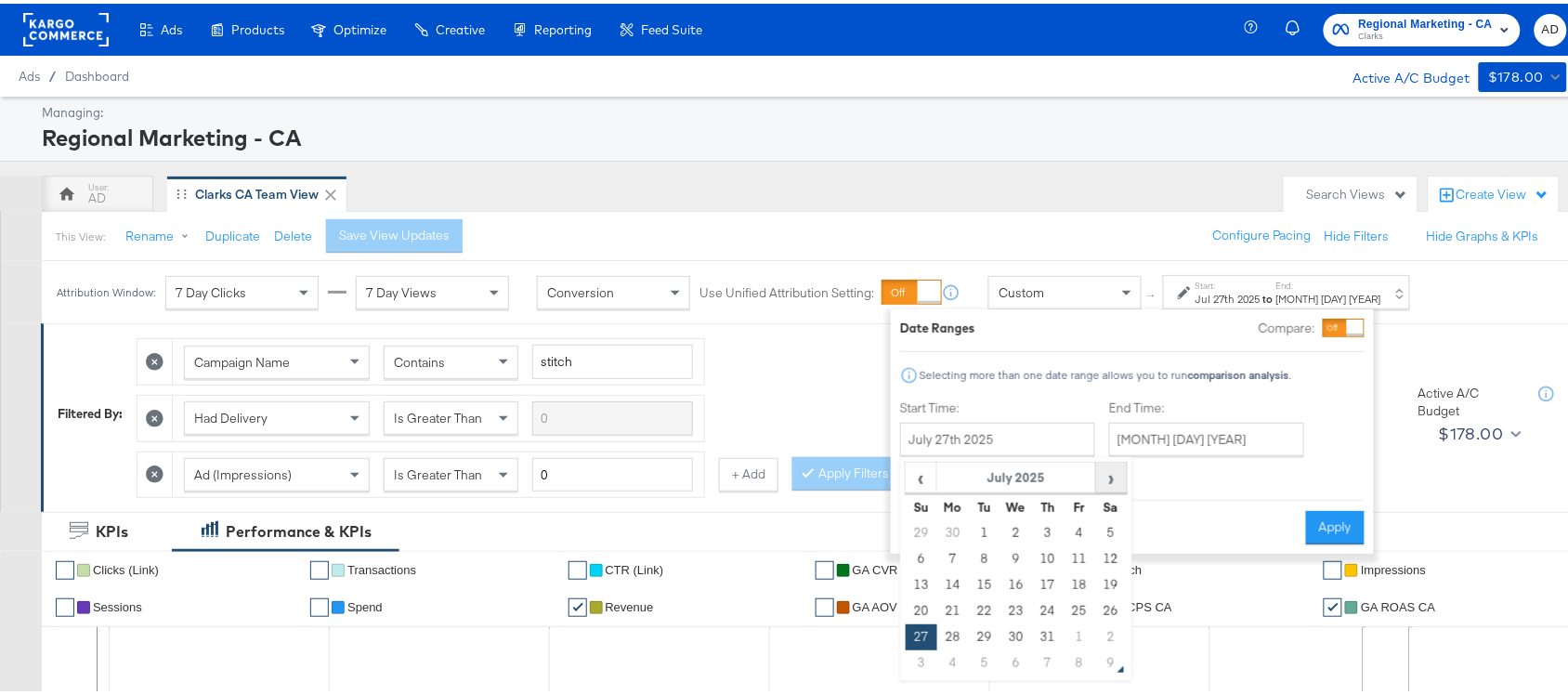 click on "›" at bounding box center (1111, 474) 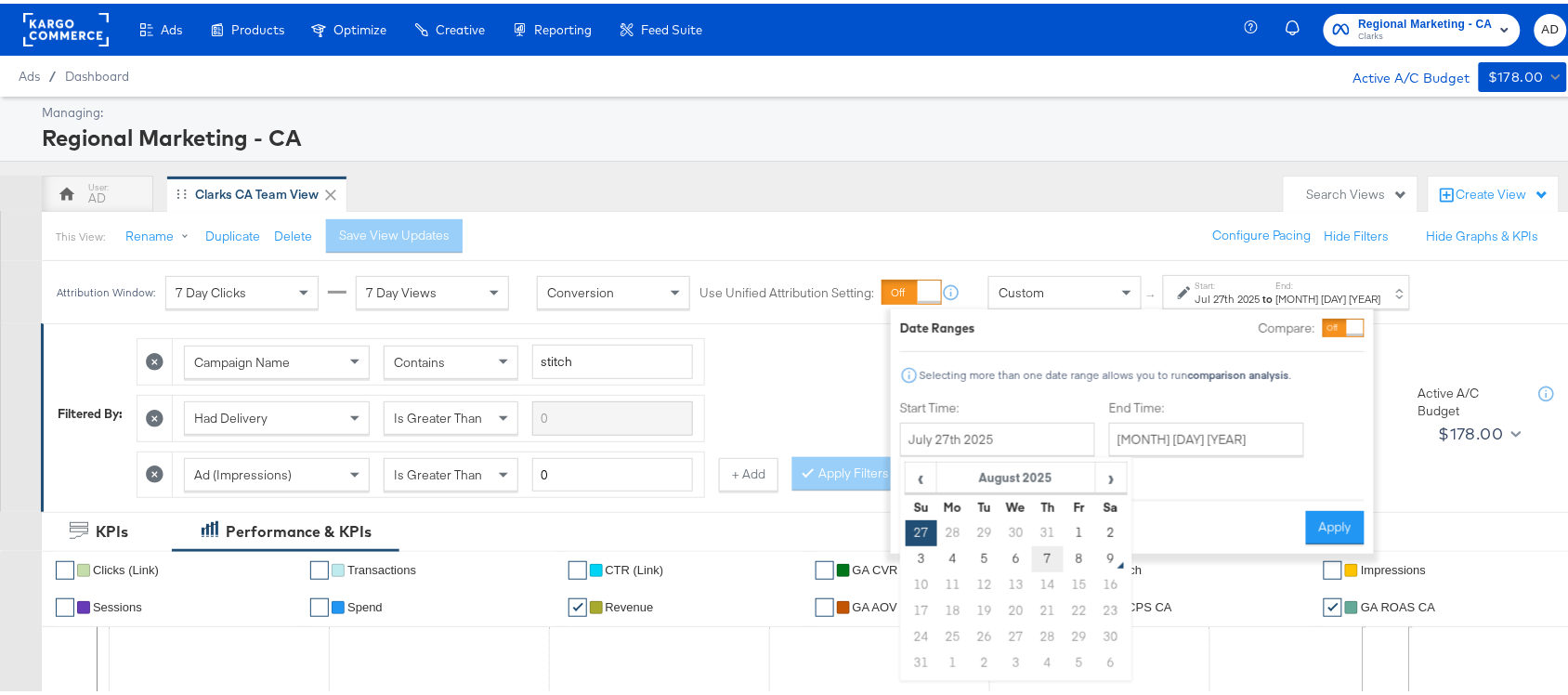 click on "7" at bounding box center (1048, 556) 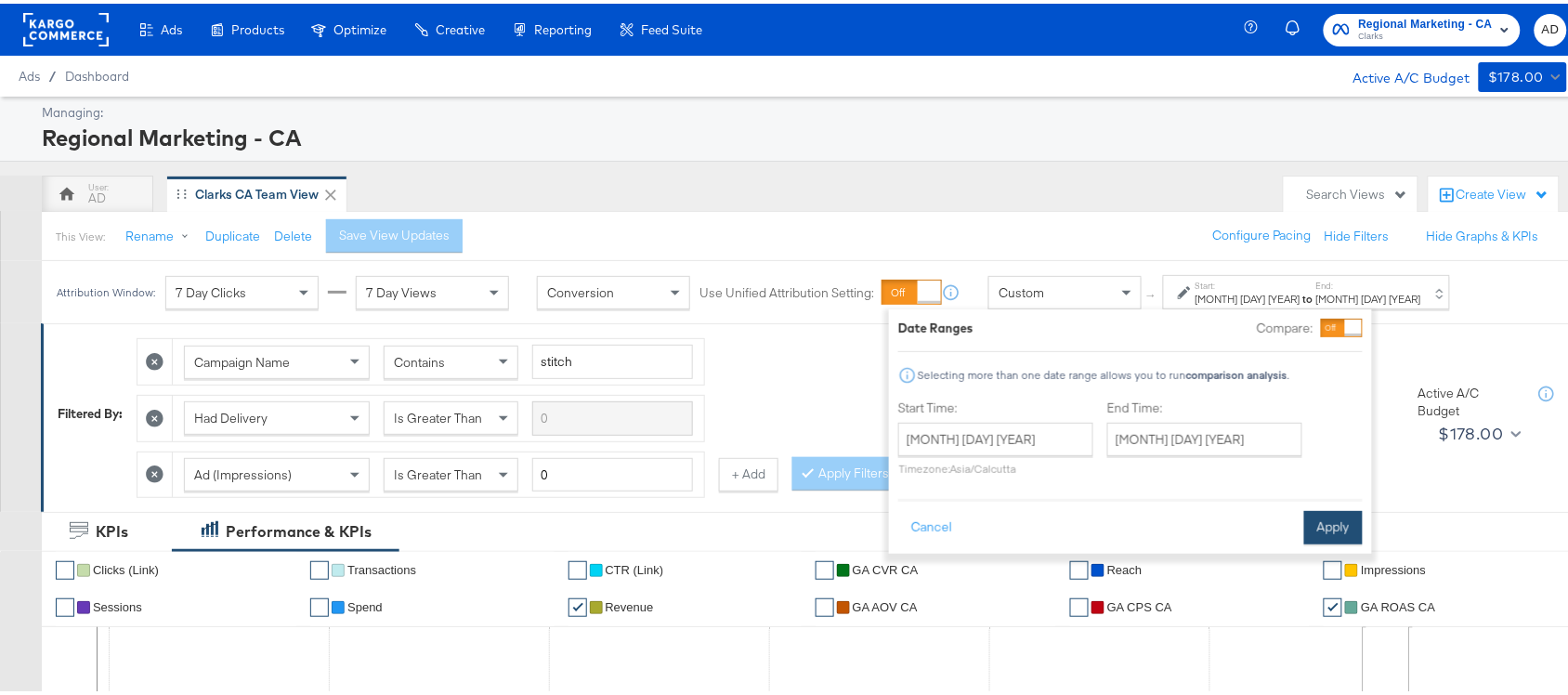 click on "Apply" at bounding box center [1333, 524] 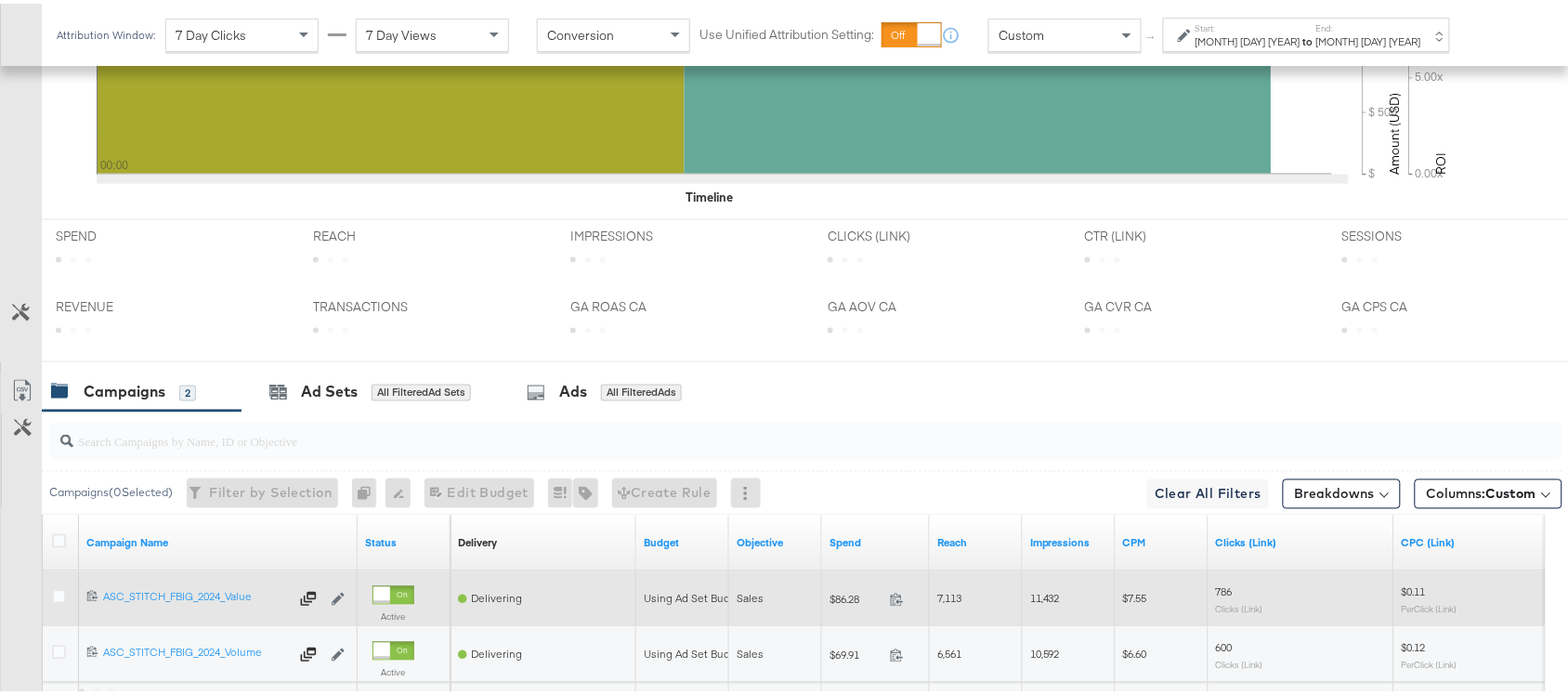 scroll, scrollTop: 912, scrollLeft: 0, axis: vertical 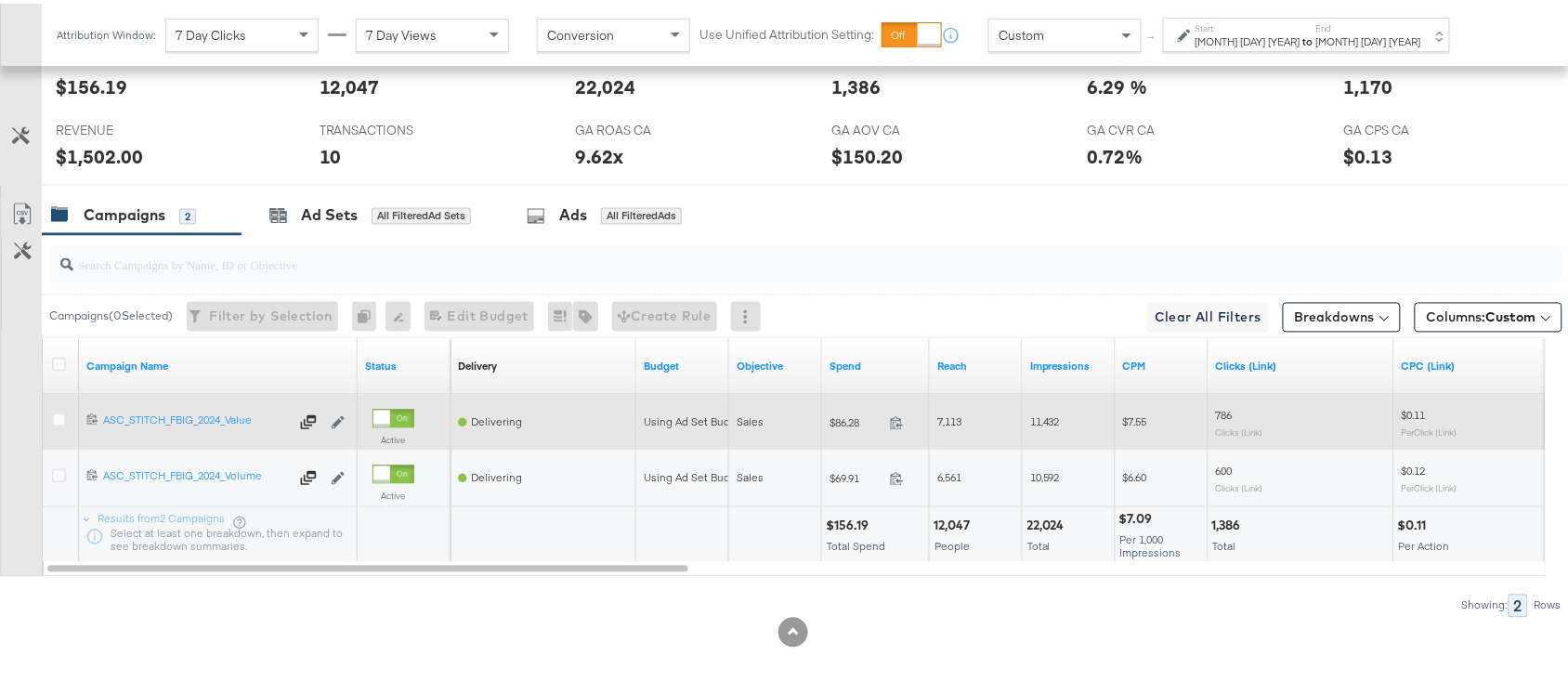 click at bounding box center [902, 422] 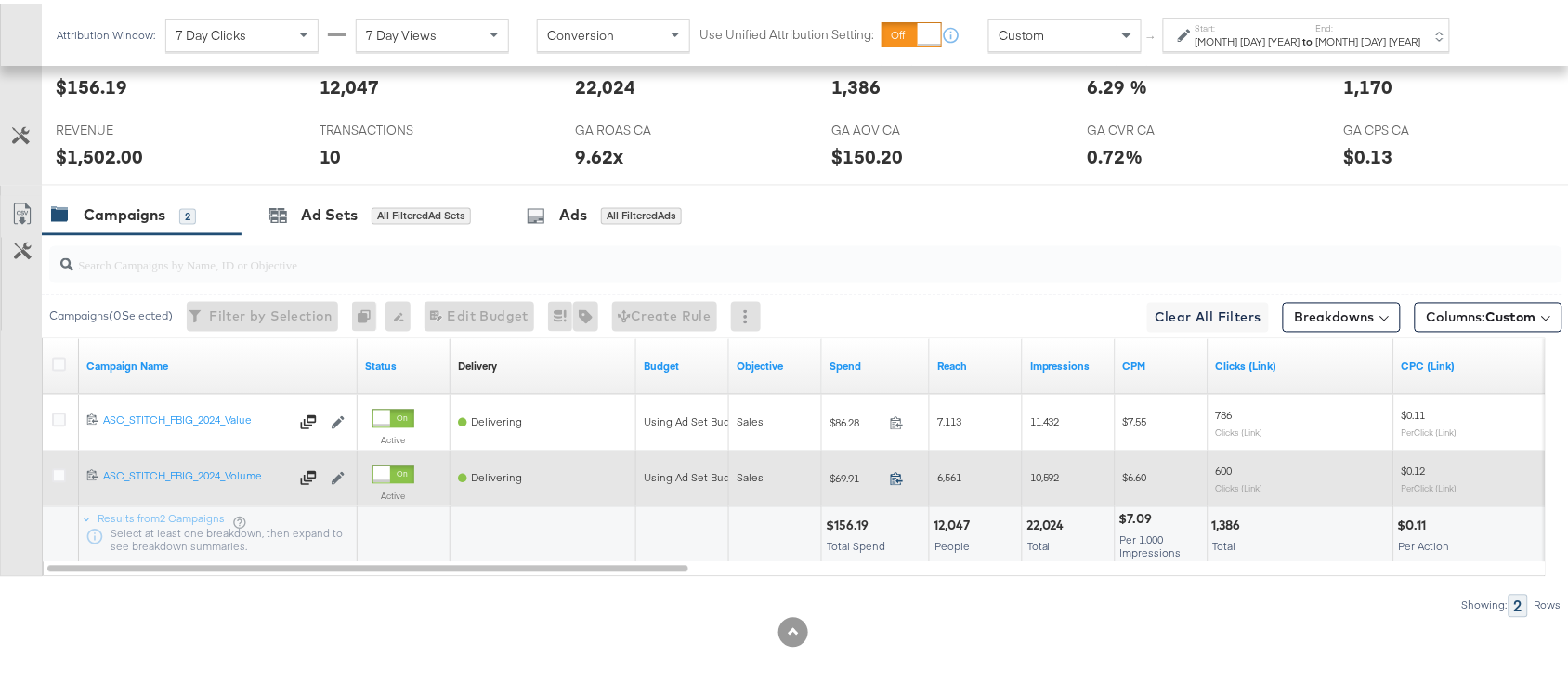 click 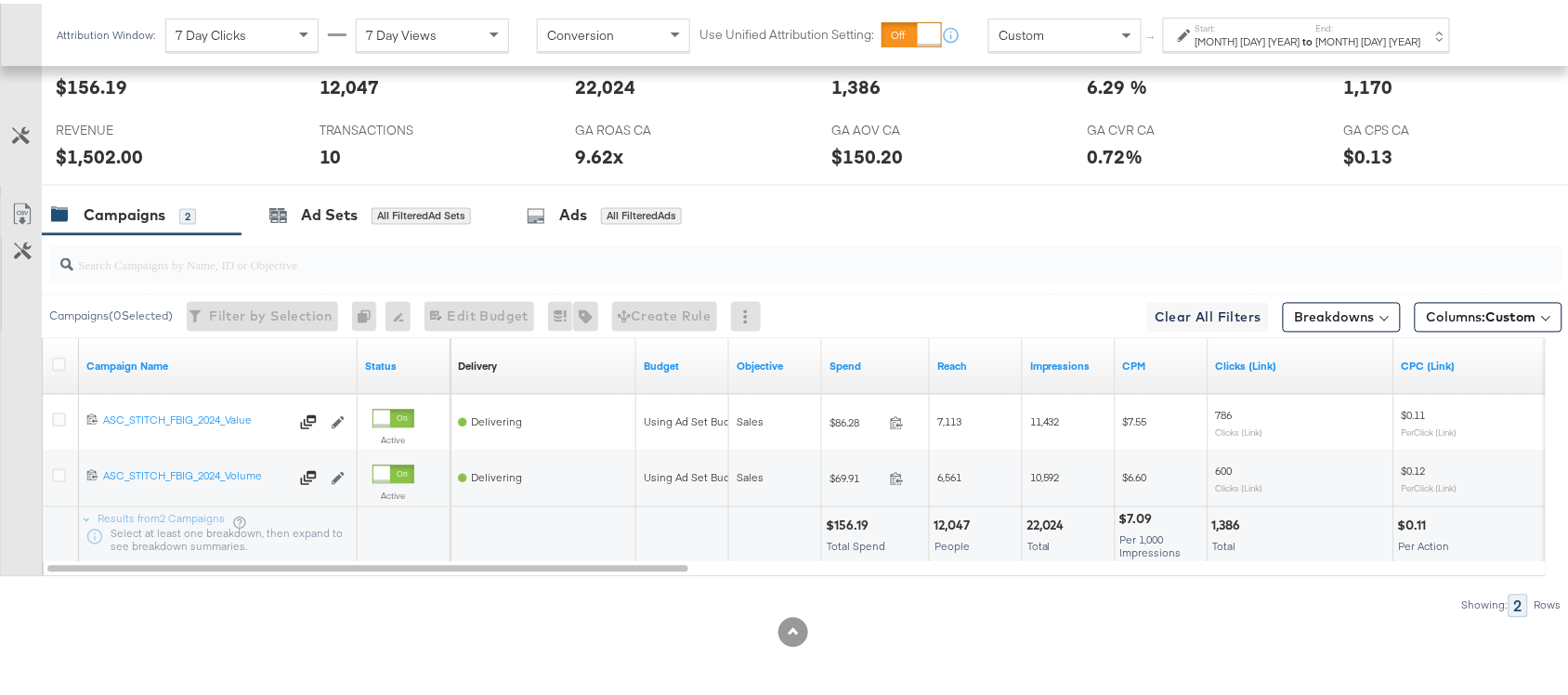 click on "[MONTH] [DAY] [YEAR]" at bounding box center (1368, 38) 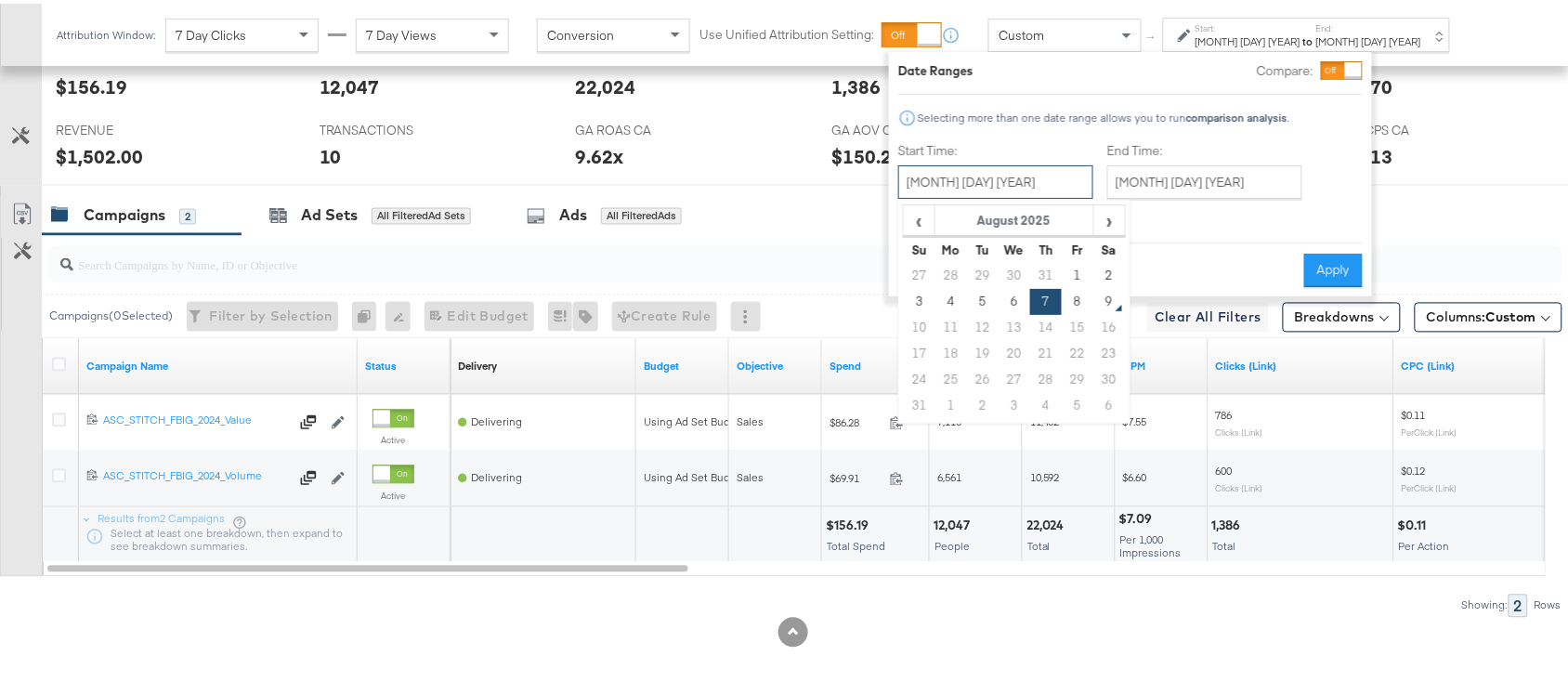 click on "[MONTH] [DAY] [YEAR]" at bounding box center (996, 178) 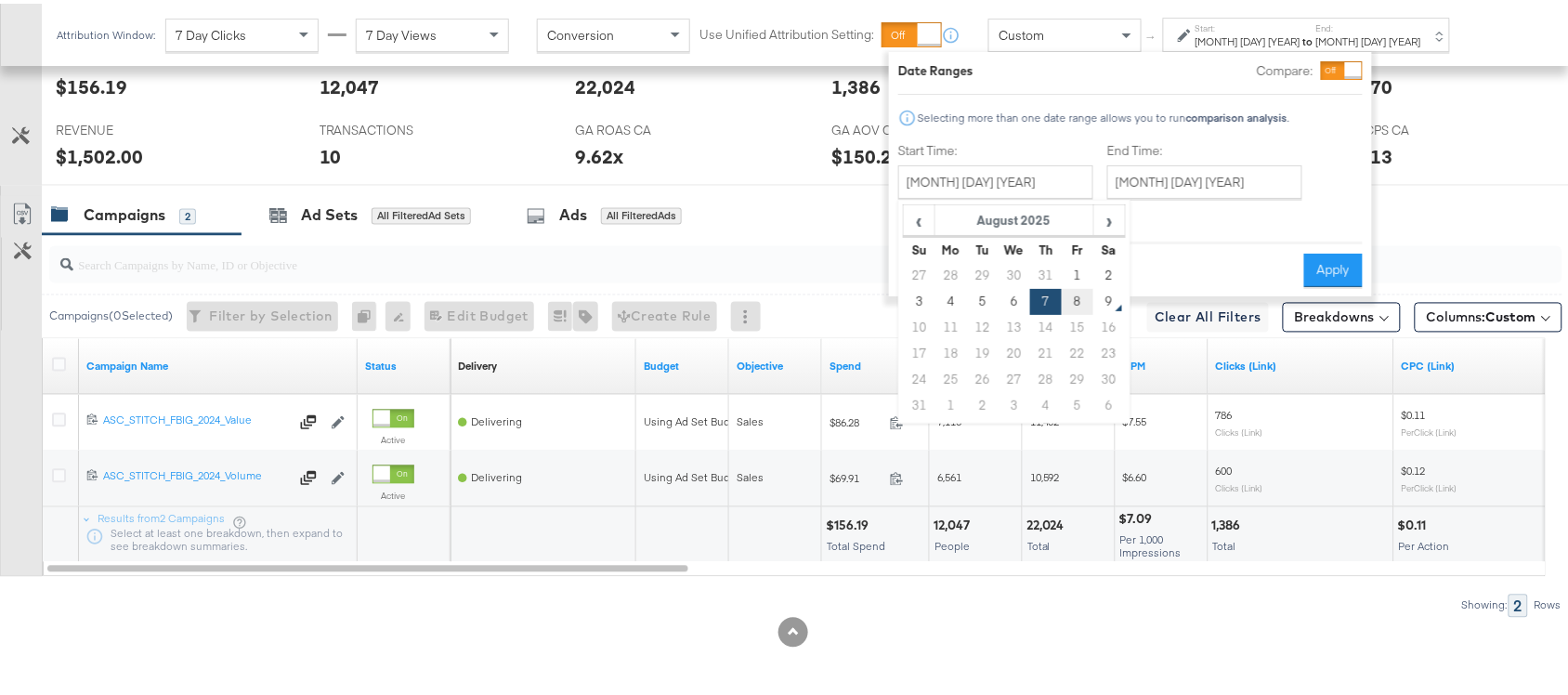 click on "8" at bounding box center [1078, 298] 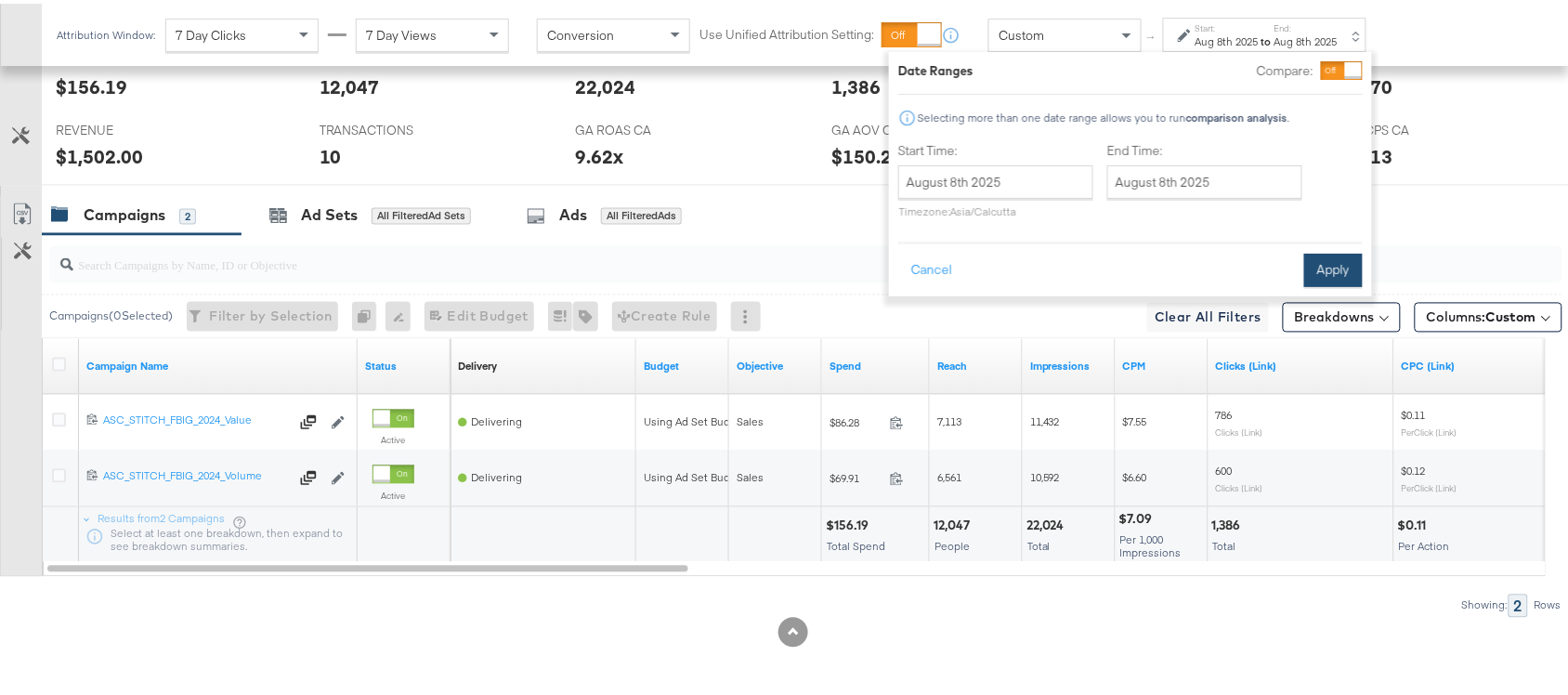 click on "Apply" at bounding box center [1333, 267] 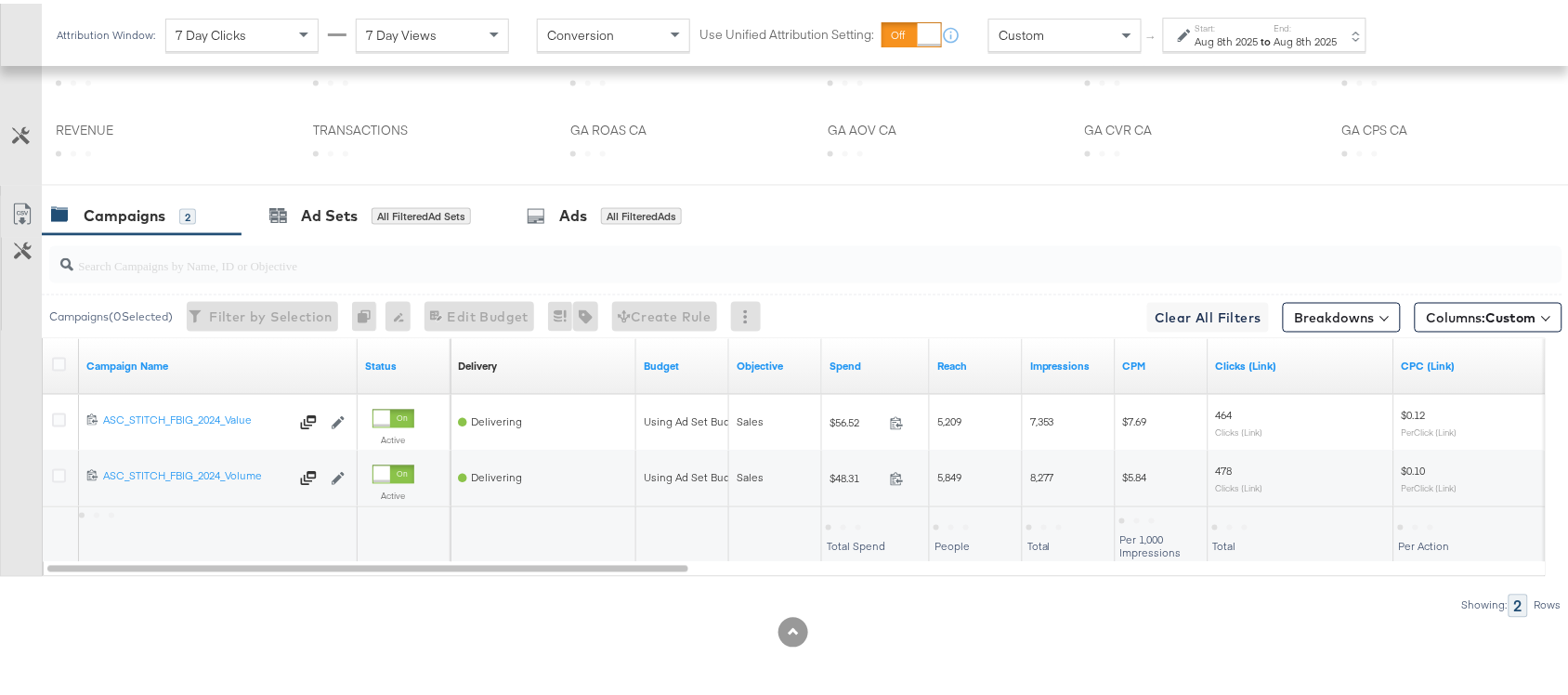 scroll, scrollTop: 912, scrollLeft: 0, axis: vertical 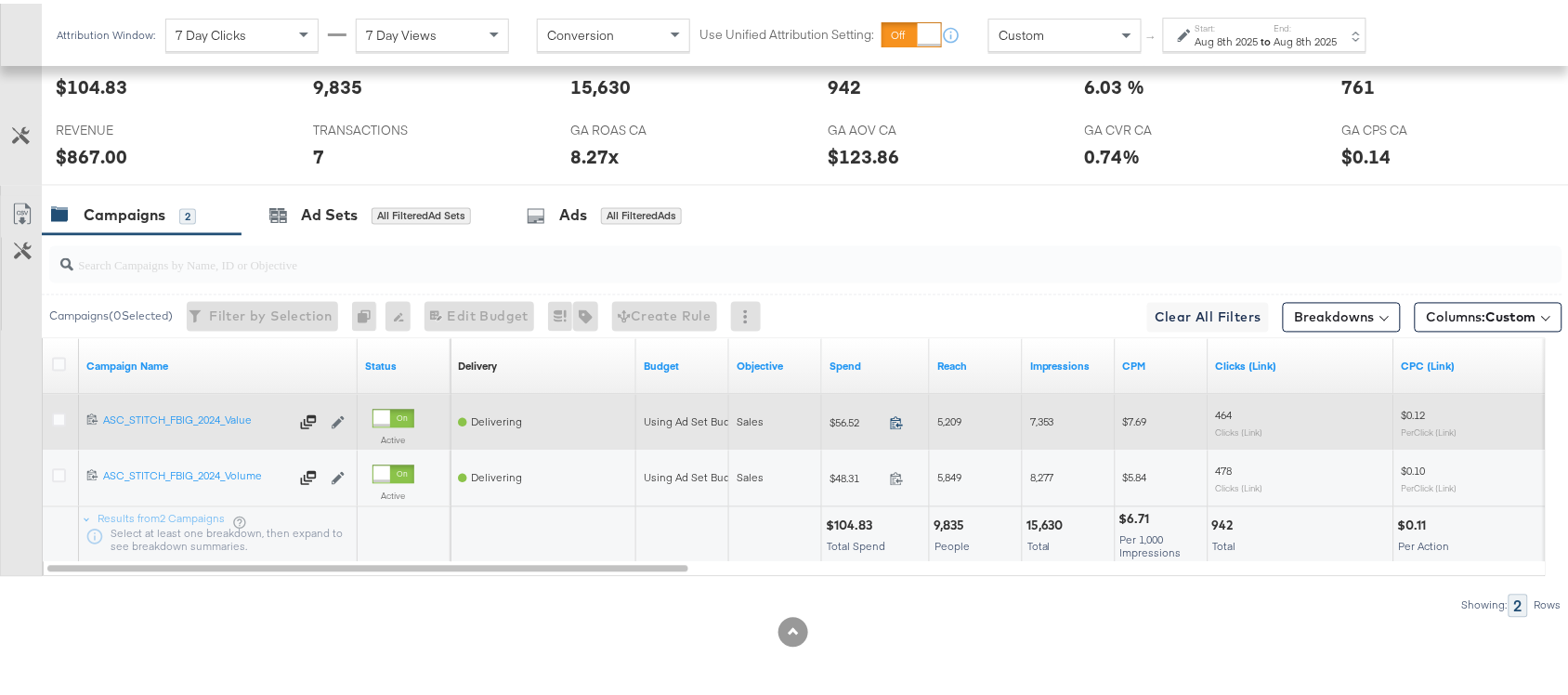 click 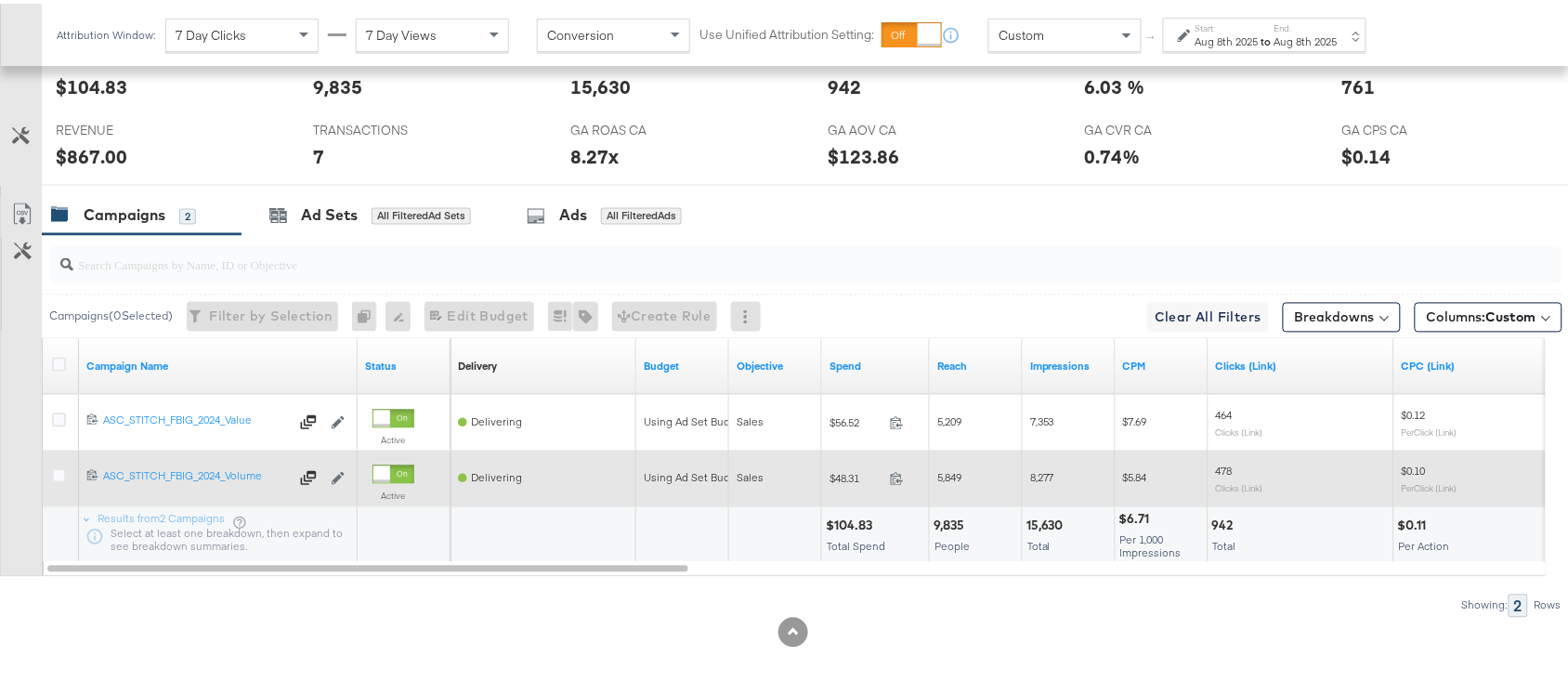 click on "$48.31   48.31" at bounding box center [876, 475] 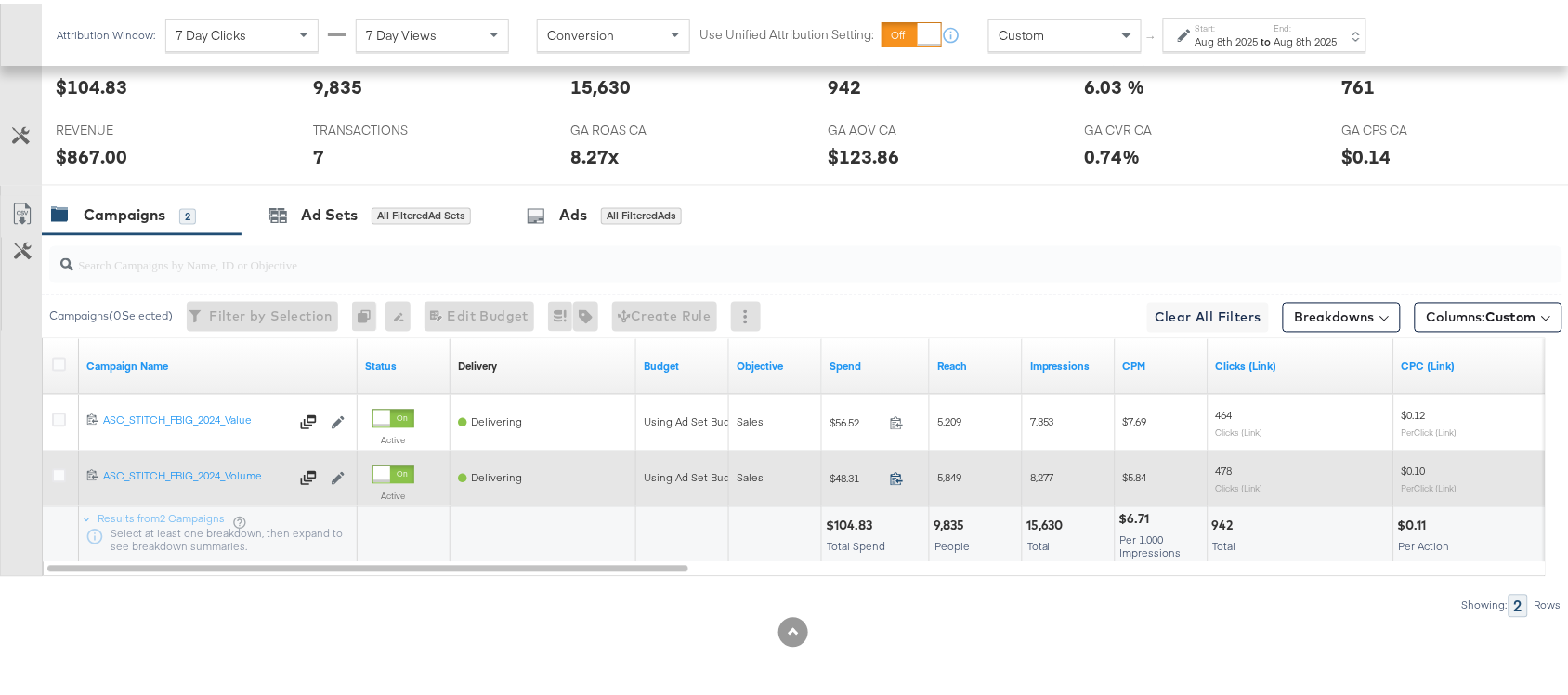 click 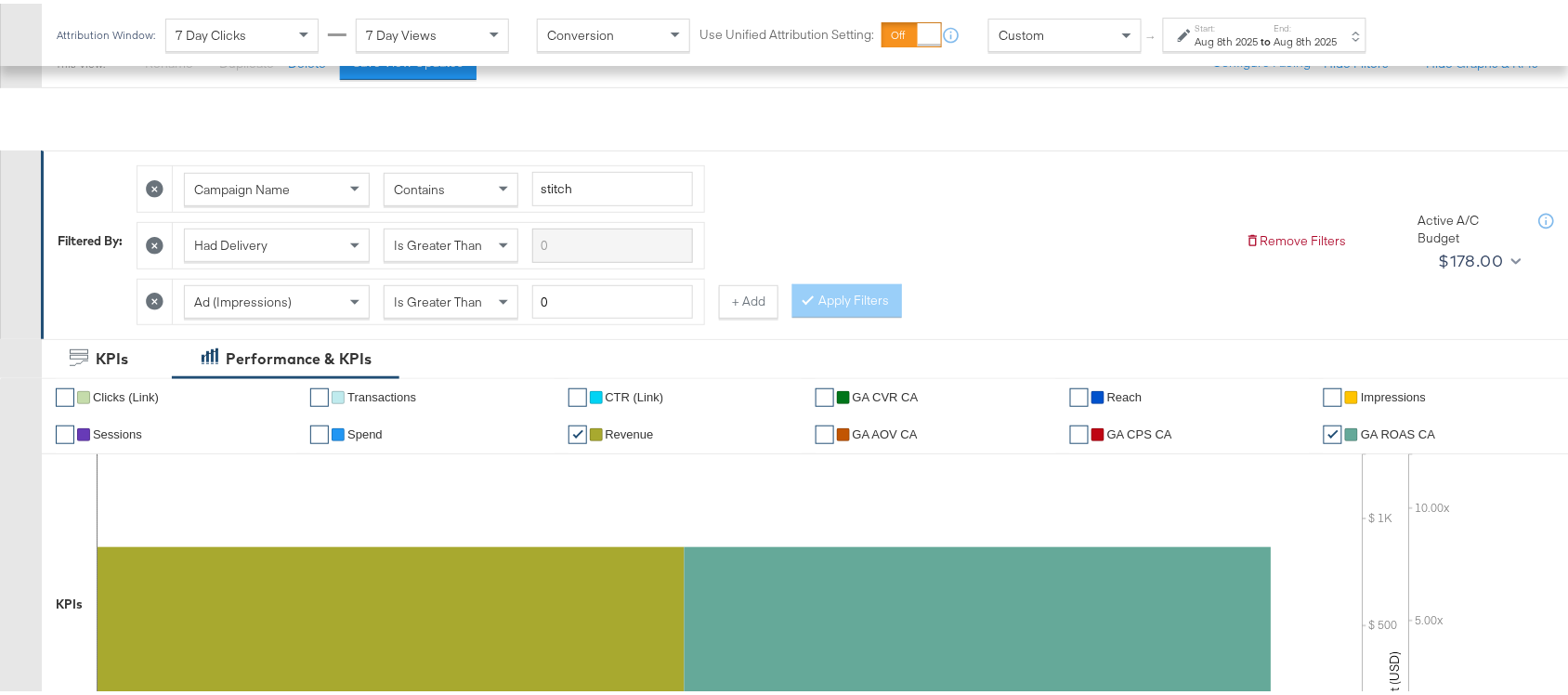 scroll, scrollTop: 0, scrollLeft: 0, axis: both 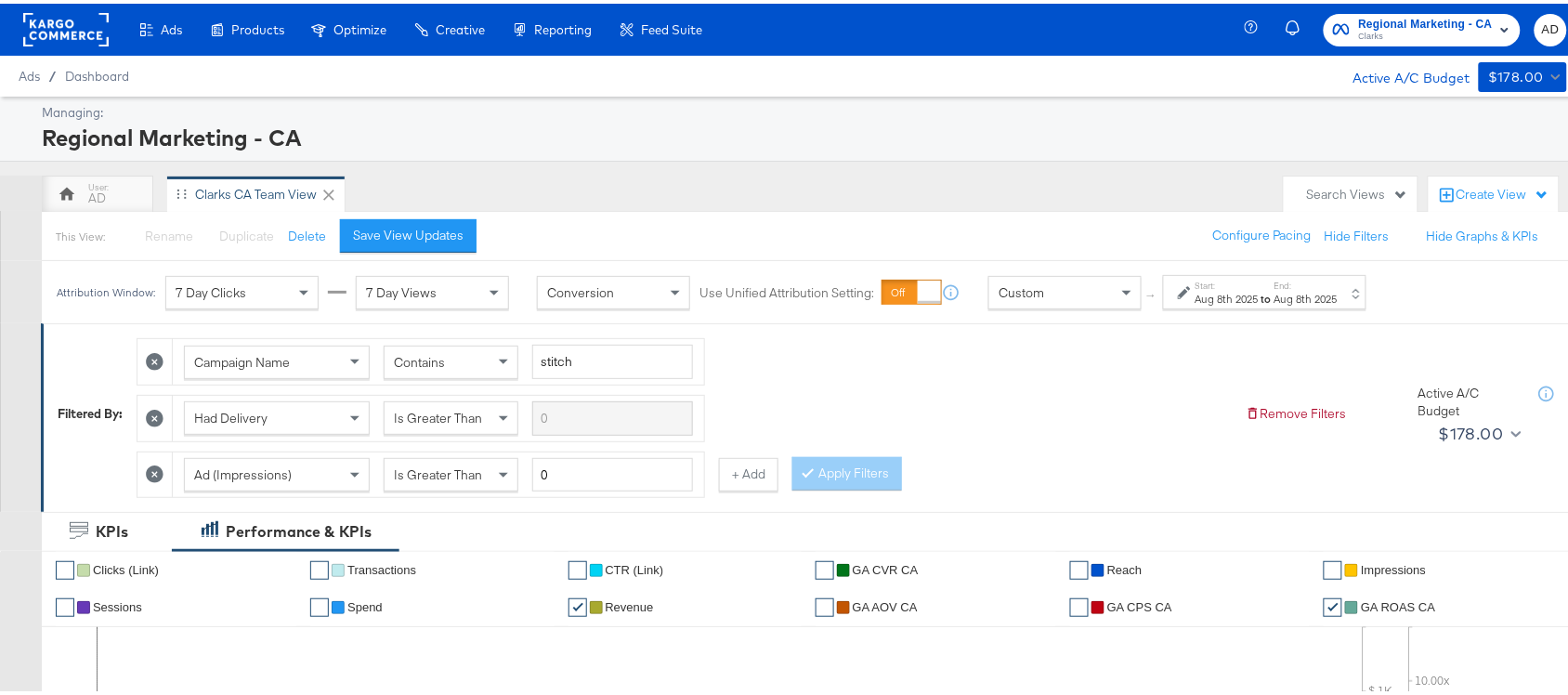 click 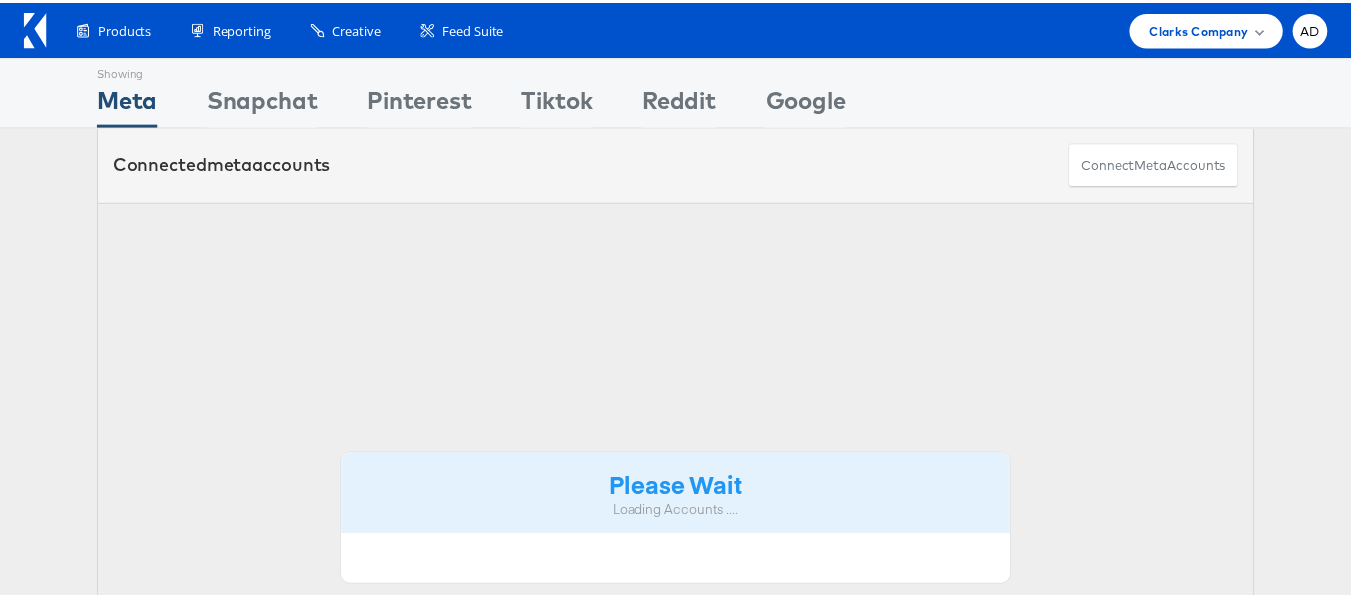 scroll, scrollTop: 0, scrollLeft: 0, axis: both 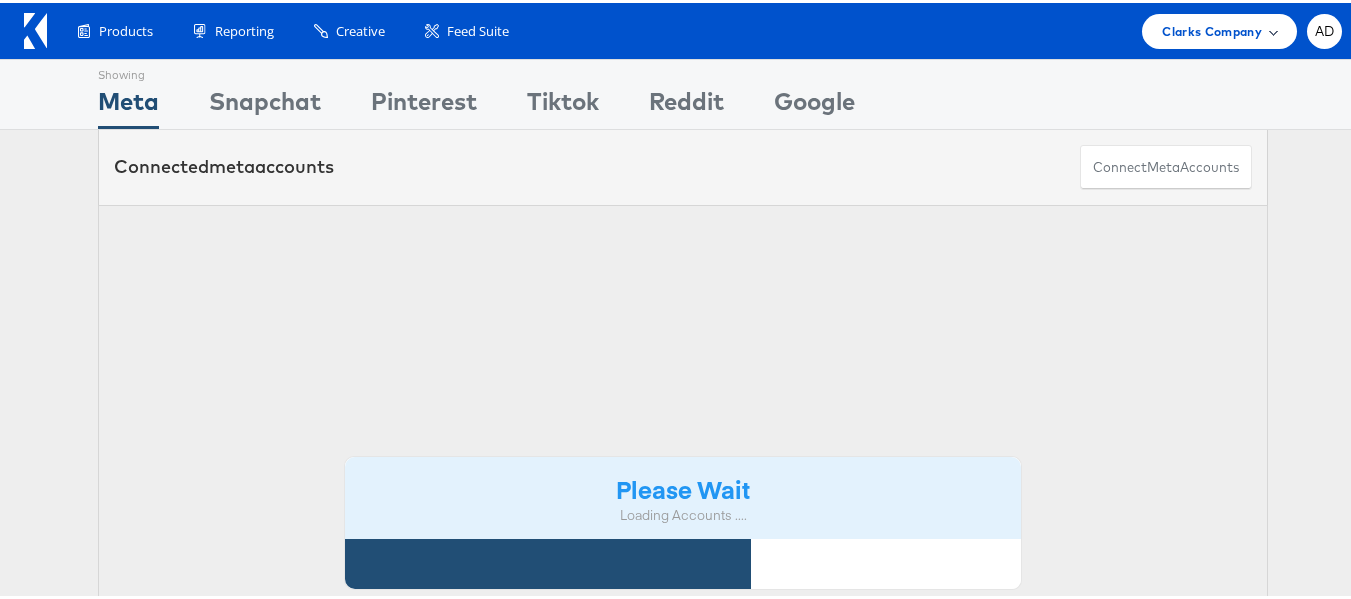 click on "Clarks Company" at bounding box center (1219, 28) 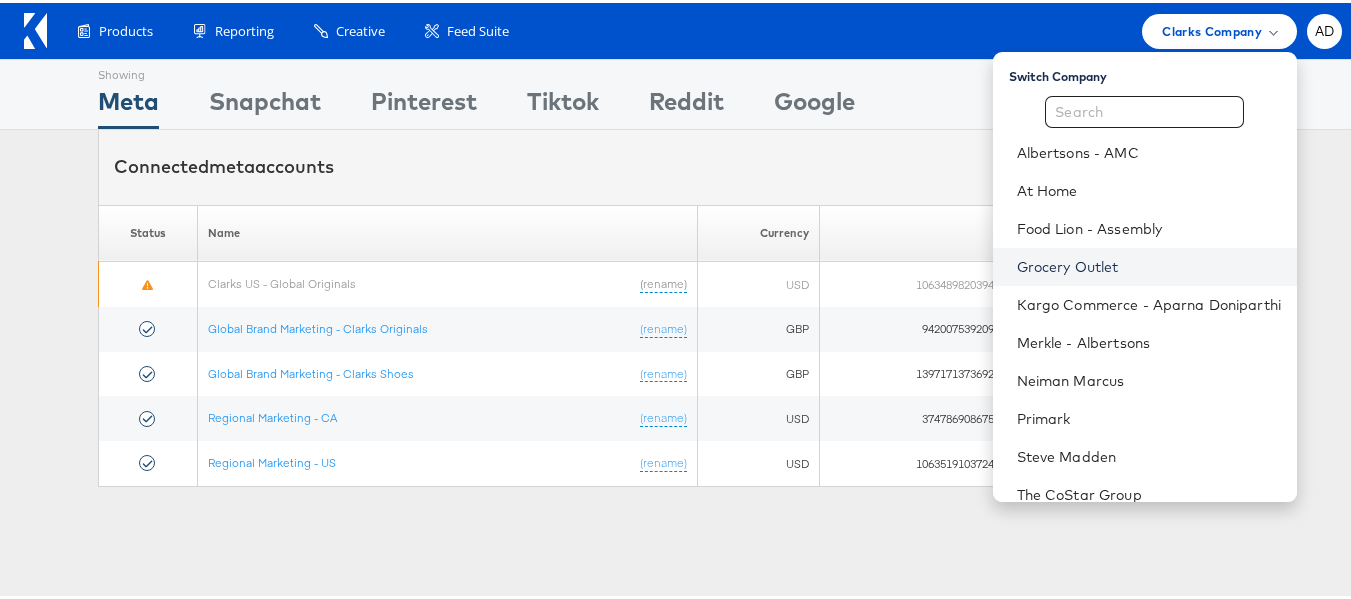 click on "Grocery Outlet" at bounding box center (1149, 264) 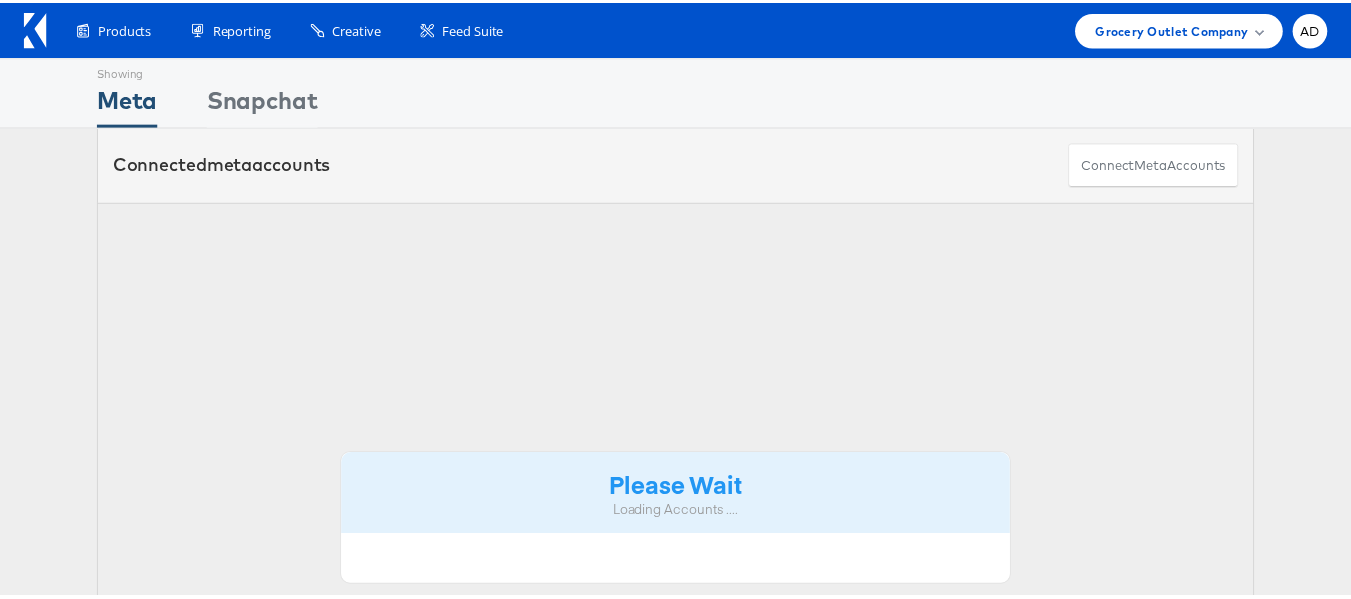 scroll, scrollTop: 0, scrollLeft: 0, axis: both 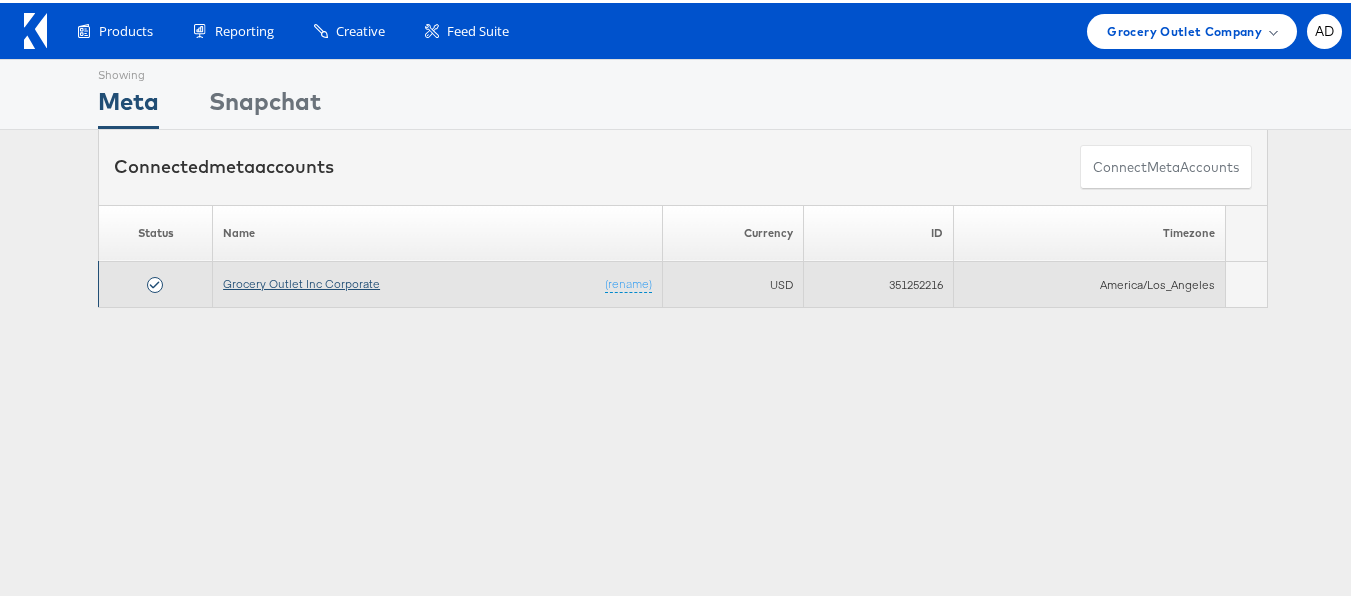 click on "Grocery Outlet Inc Corporate" at bounding box center (301, 280) 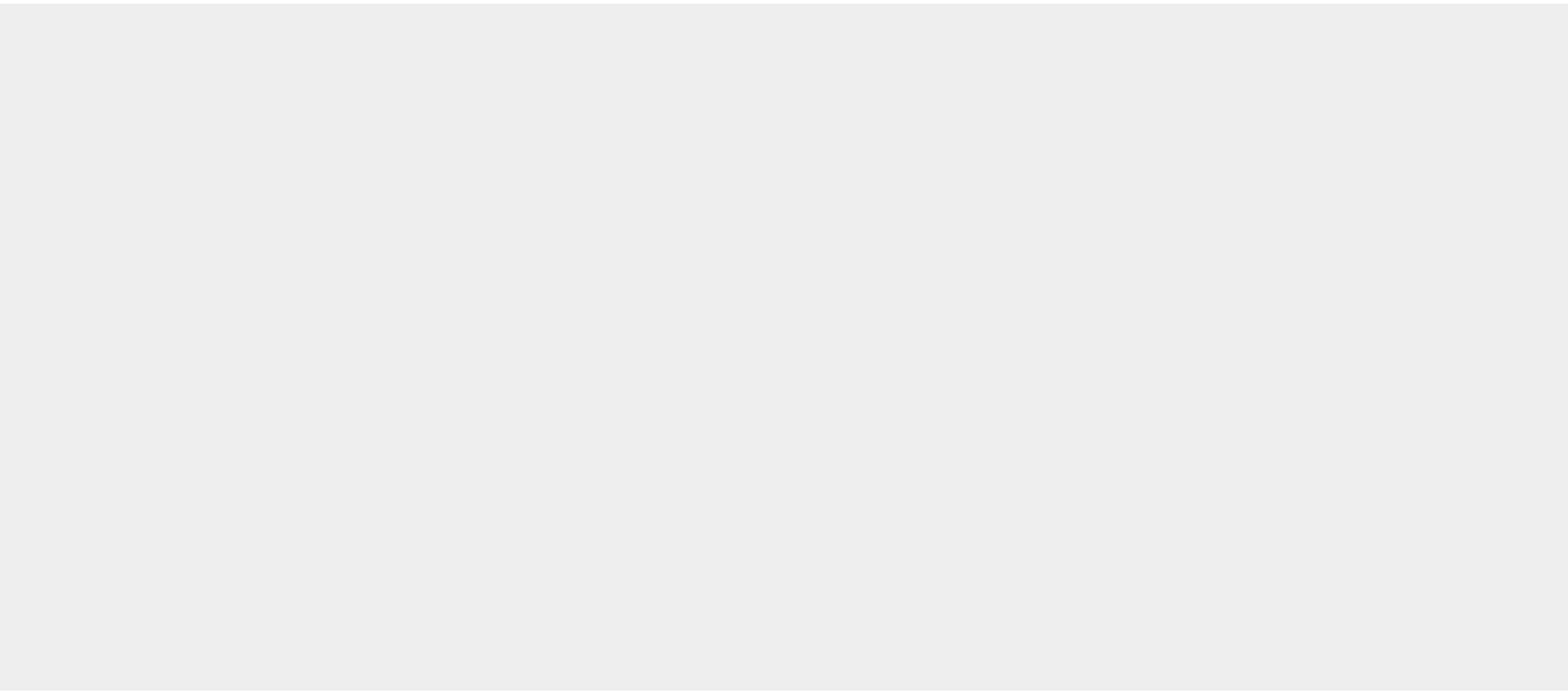 scroll, scrollTop: 0, scrollLeft: 0, axis: both 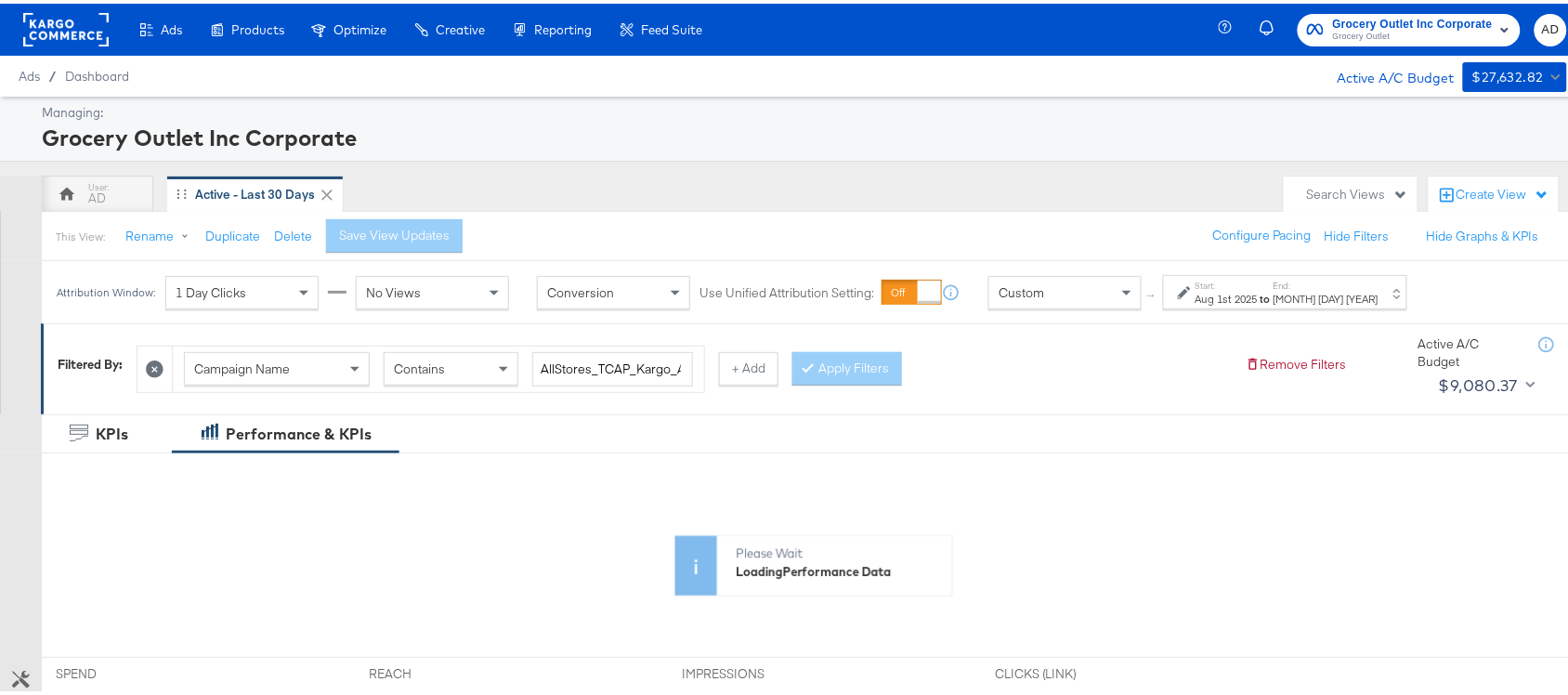 click on "Aug 1st 2025" at bounding box center [1226, 295] 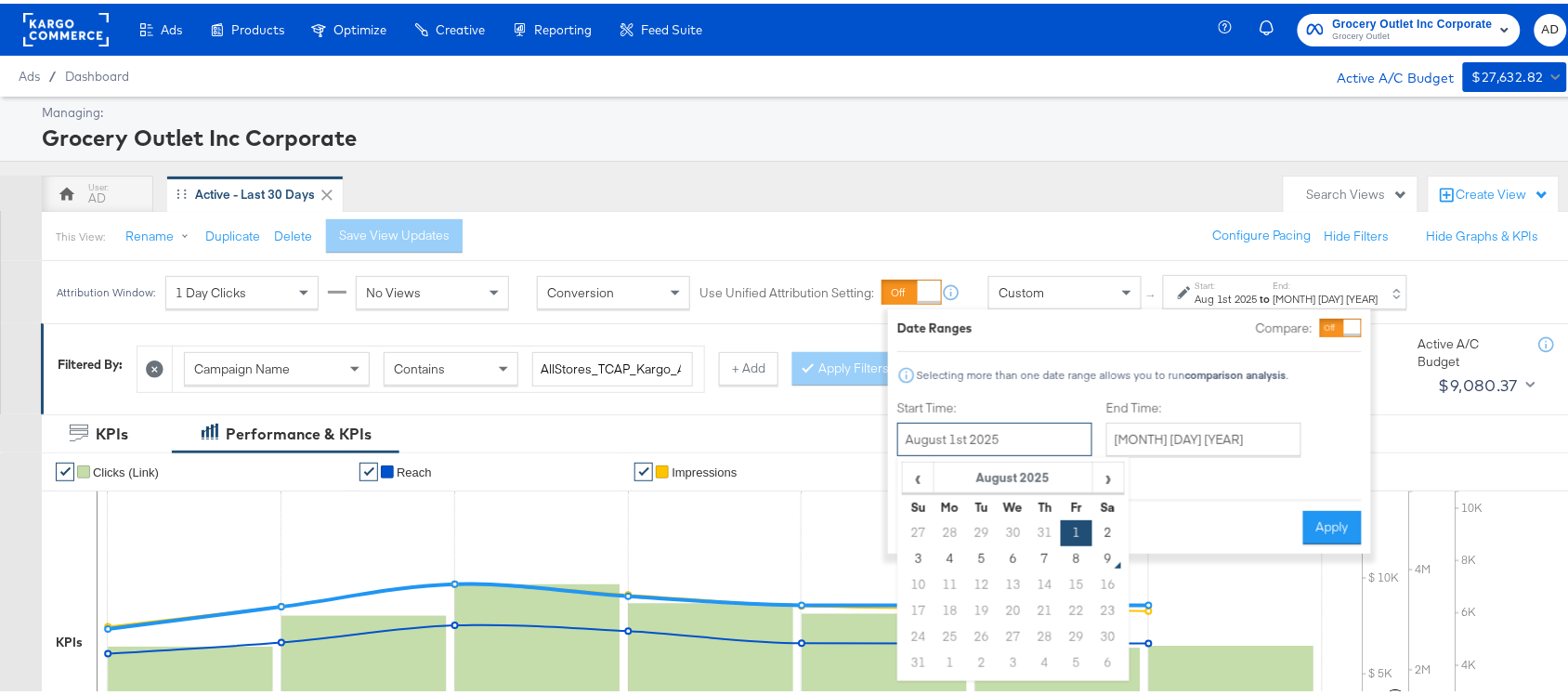 click on "August 1st 2025" at bounding box center [995, 436] 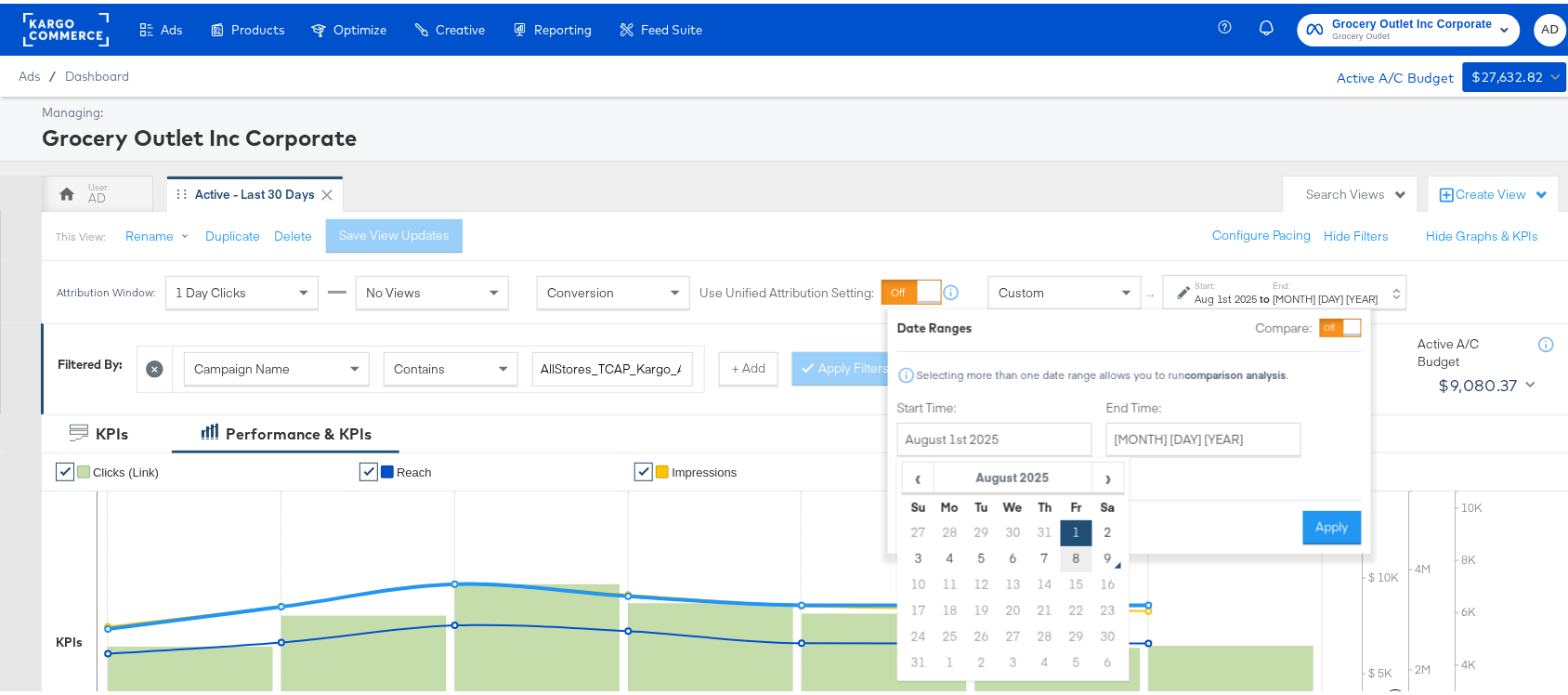 click on "8" at bounding box center (1077, 556) 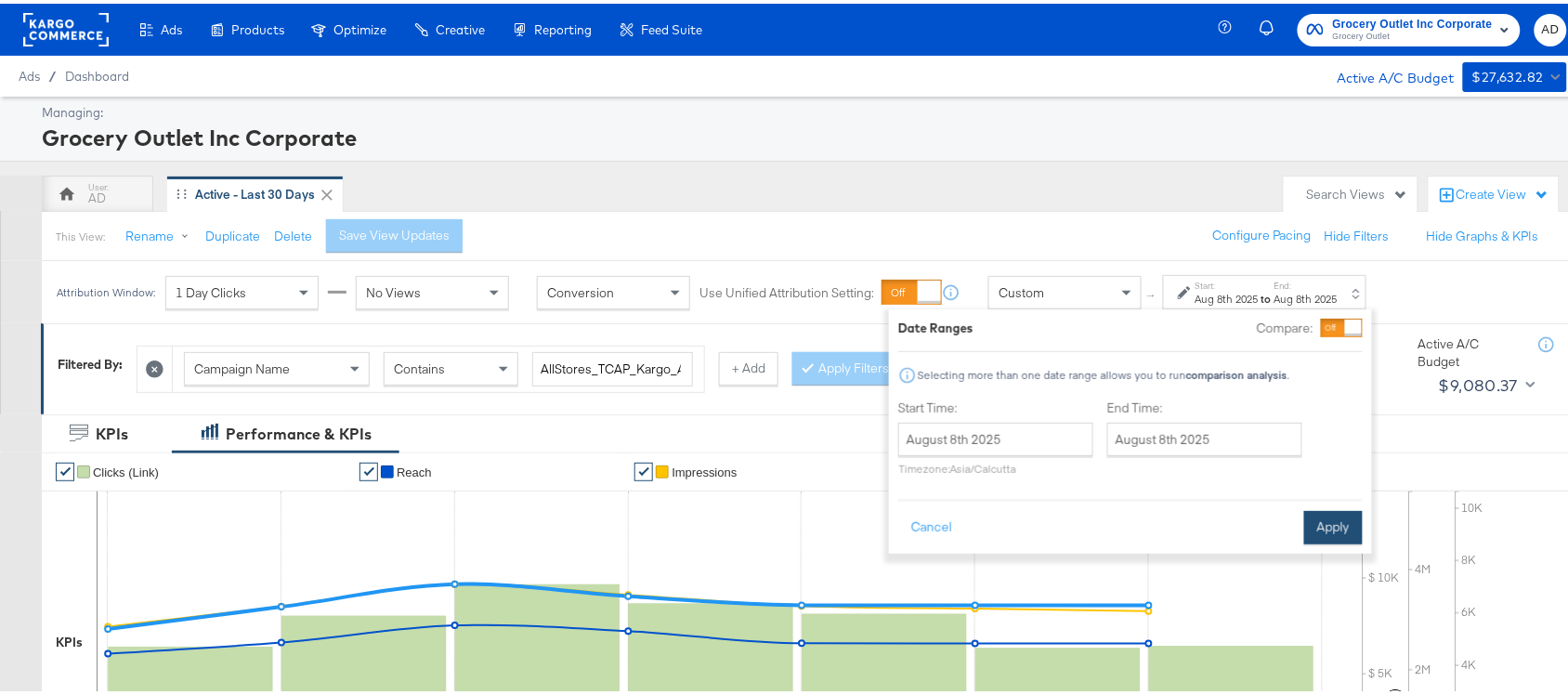 click on "Apply" at bounding box center [1333, 524] 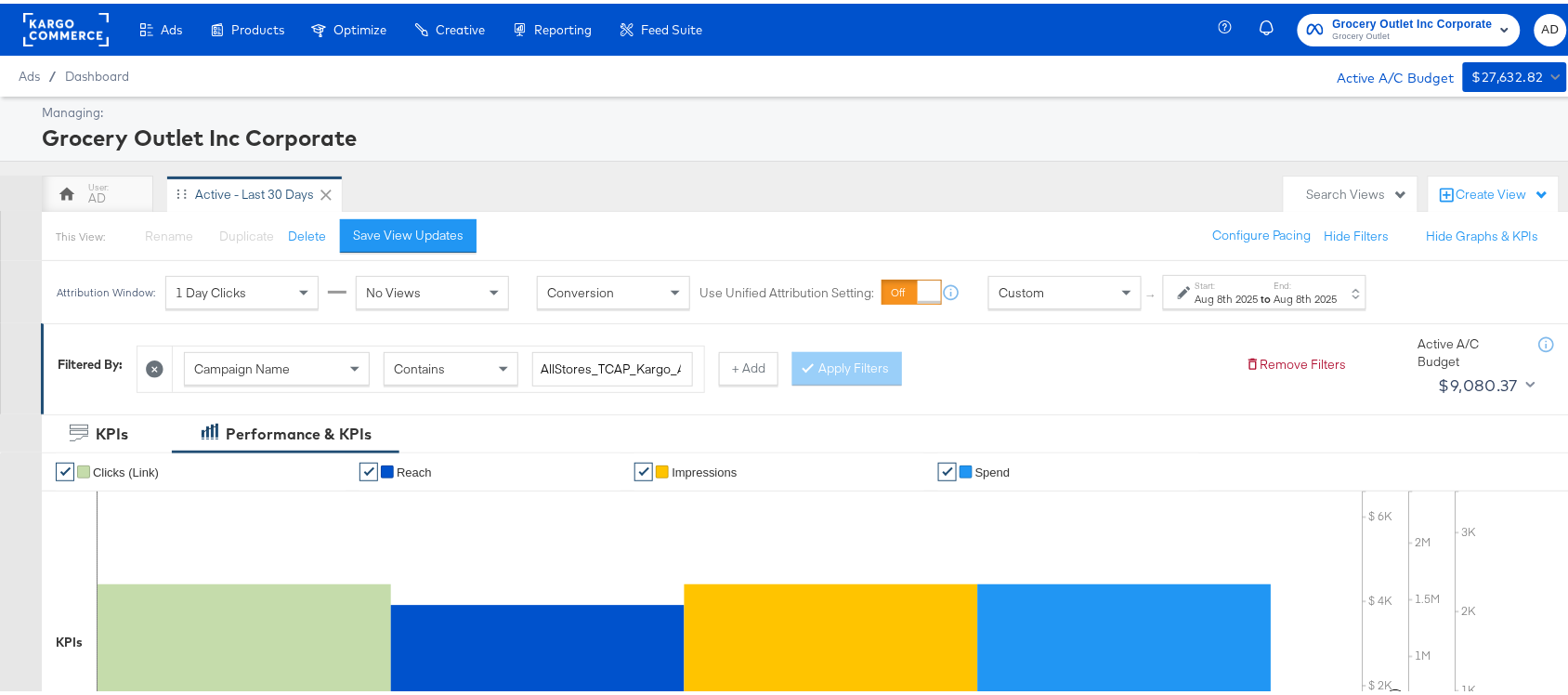 scroll, scrollTop: 648, scrollLeft: 0, axis: vertical 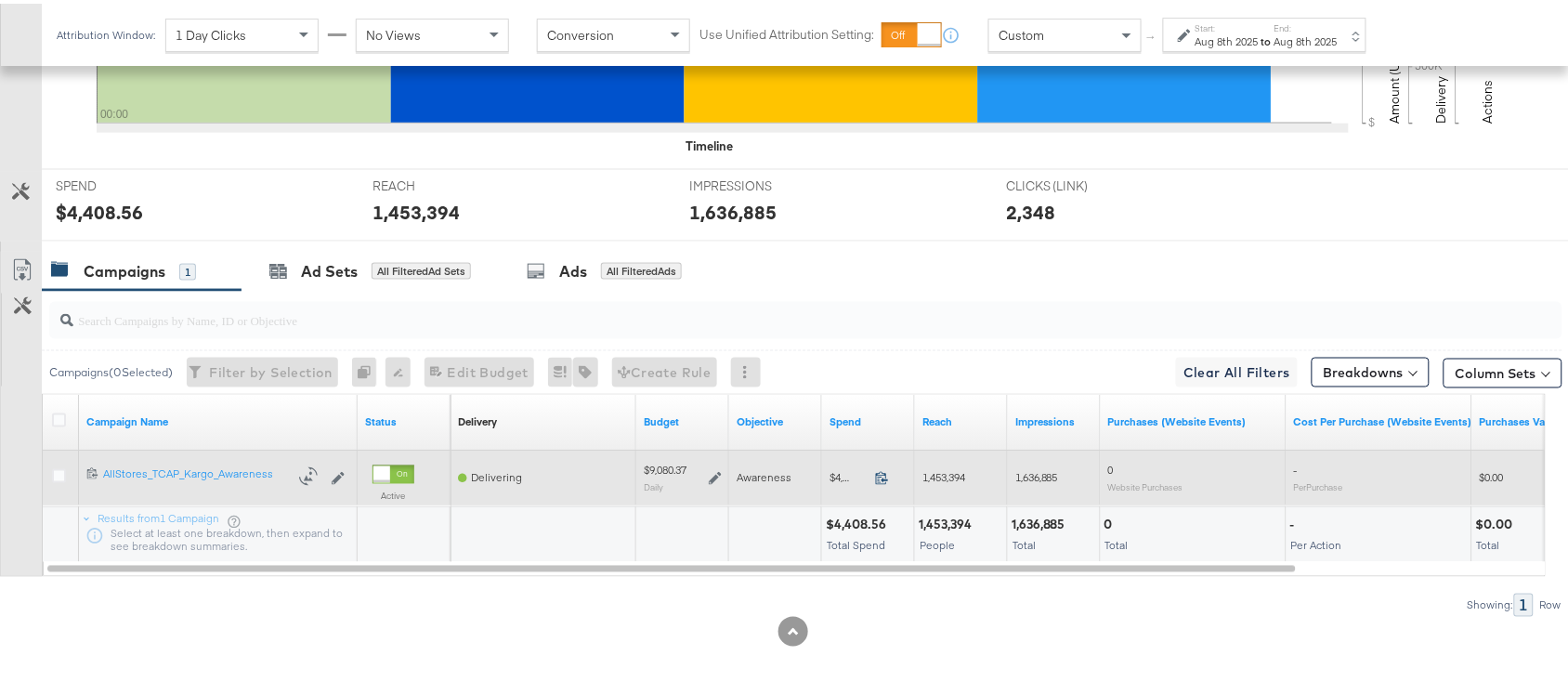 click 